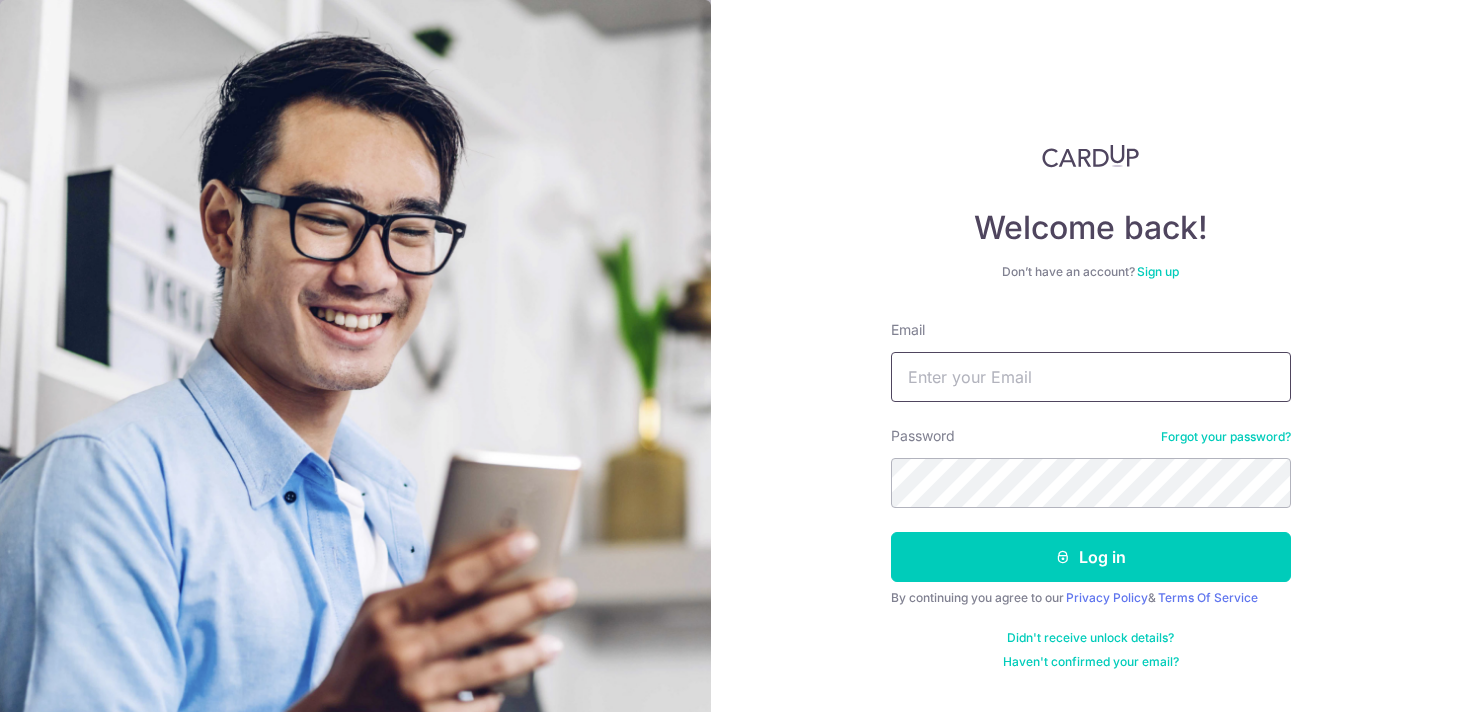 scroll, scrollTop: 0, scrollLeft: 0, axis: both 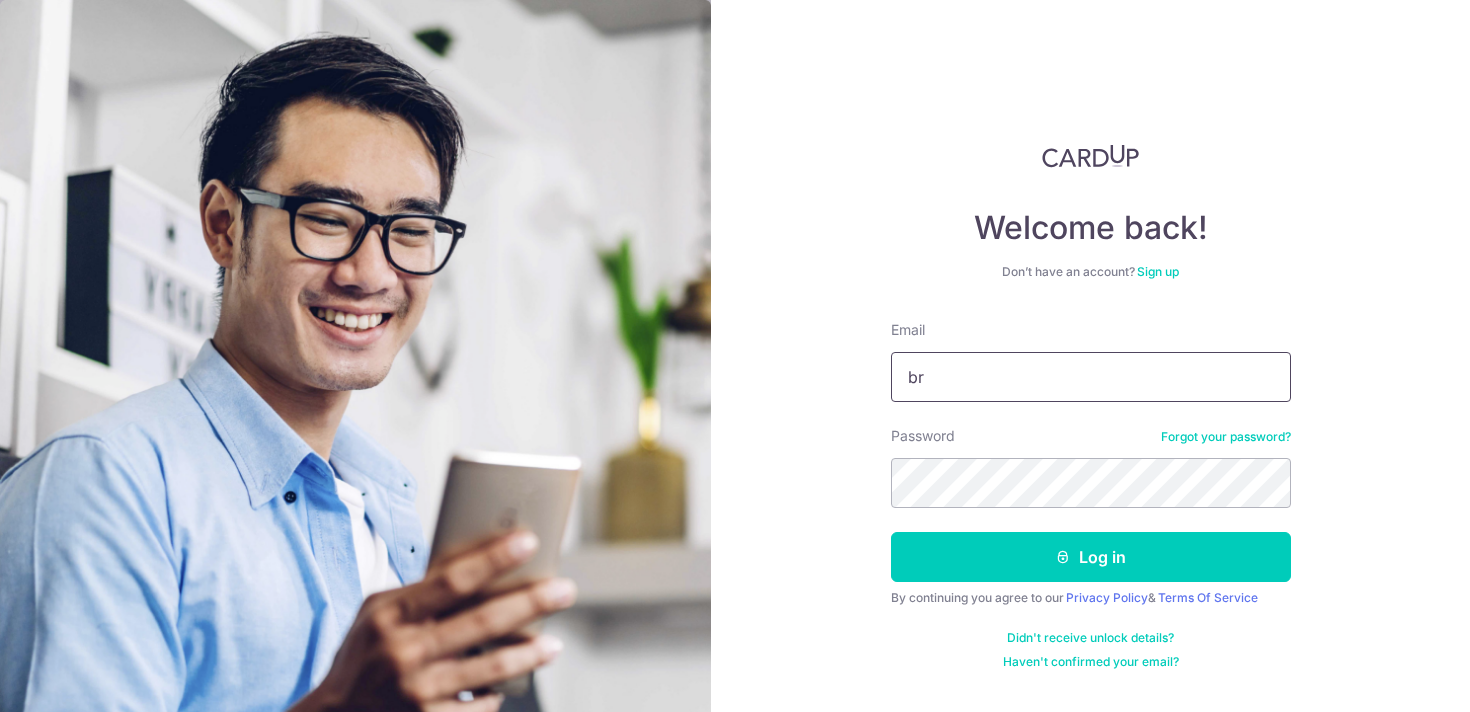 type on "b" 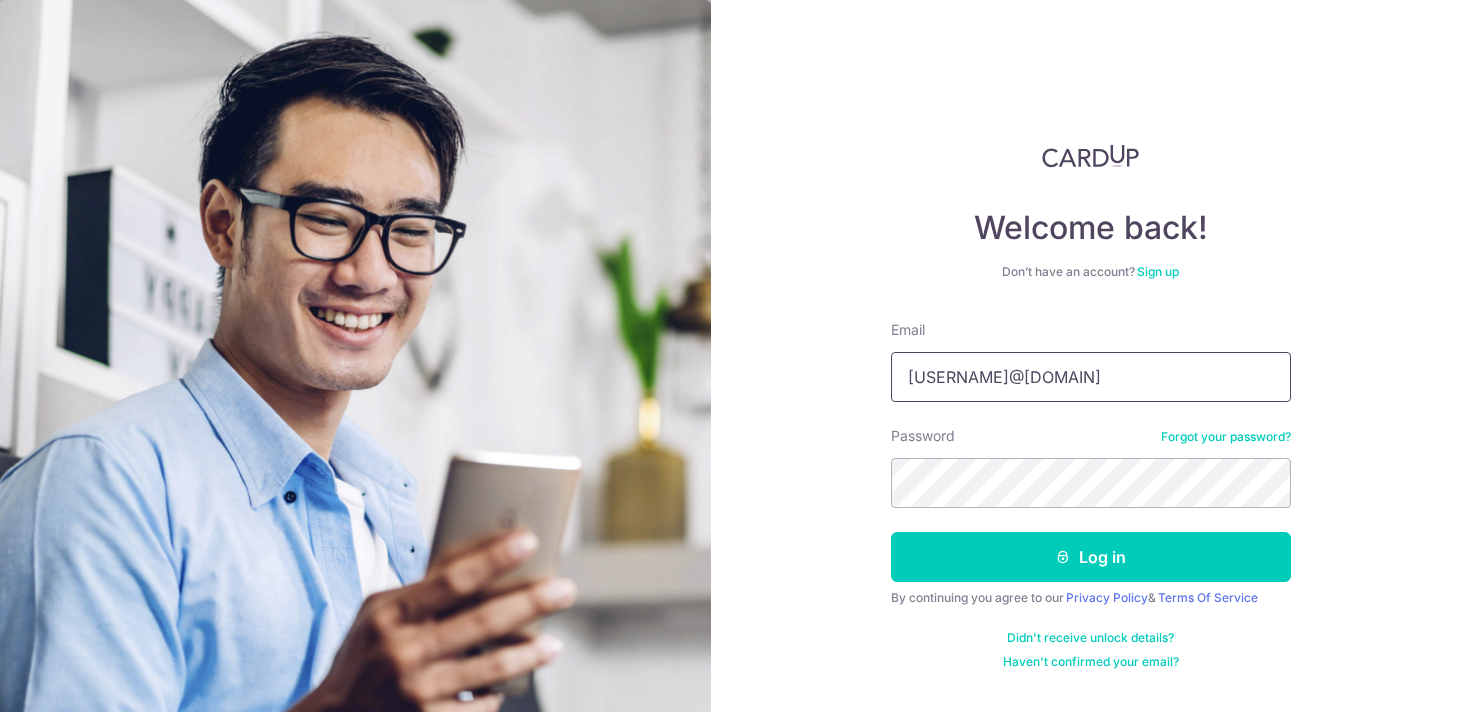 type on "[USERNAME]@example.com" 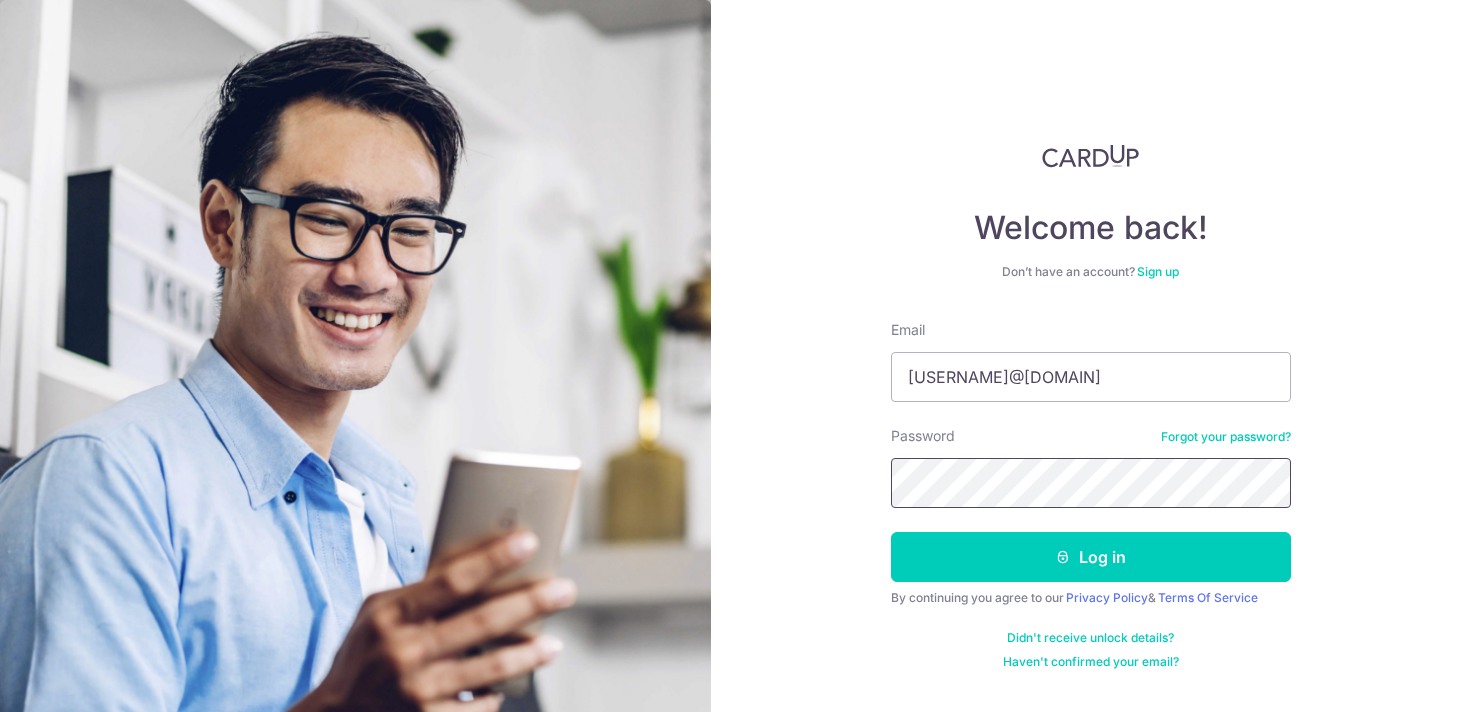 click on "Log in" at bounding box center (1091, 557) 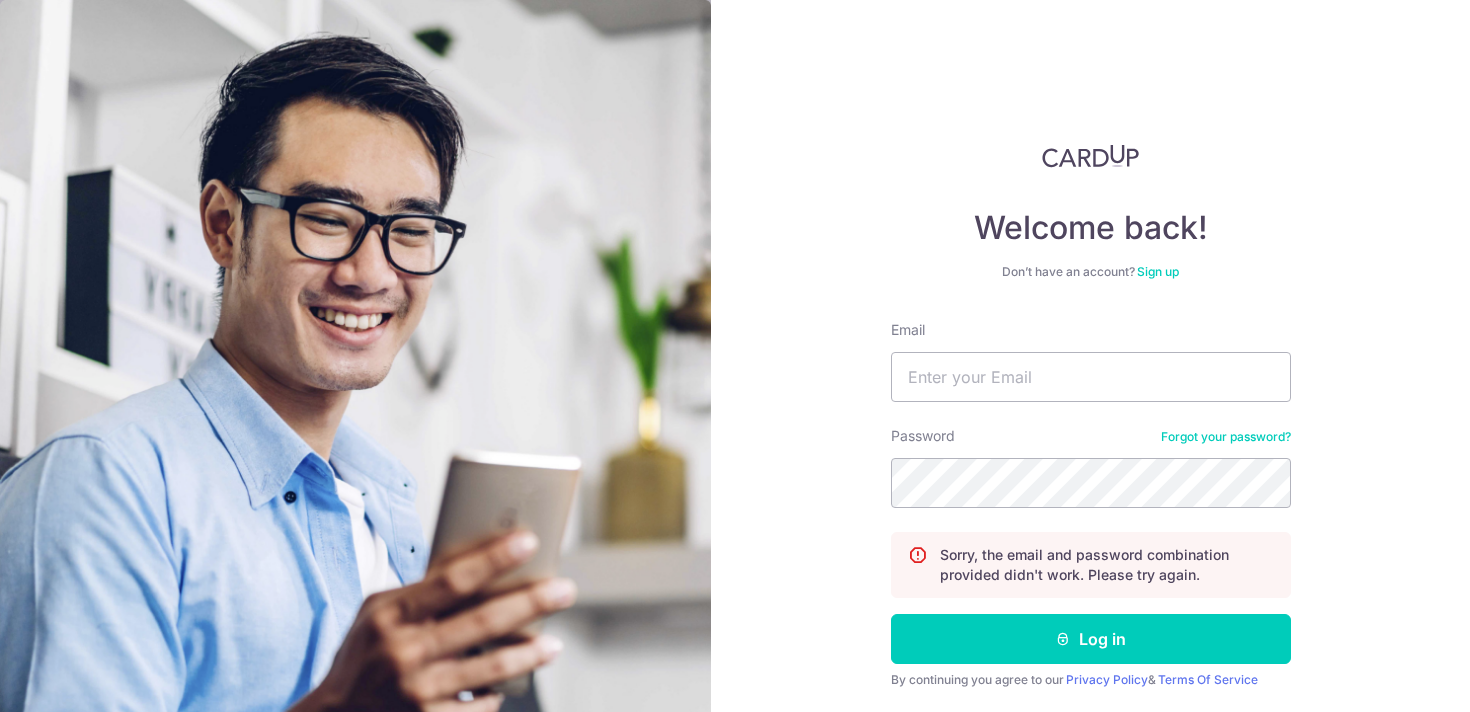 scroll, scrollTop: 0, scrollLeft: 0, axis: both 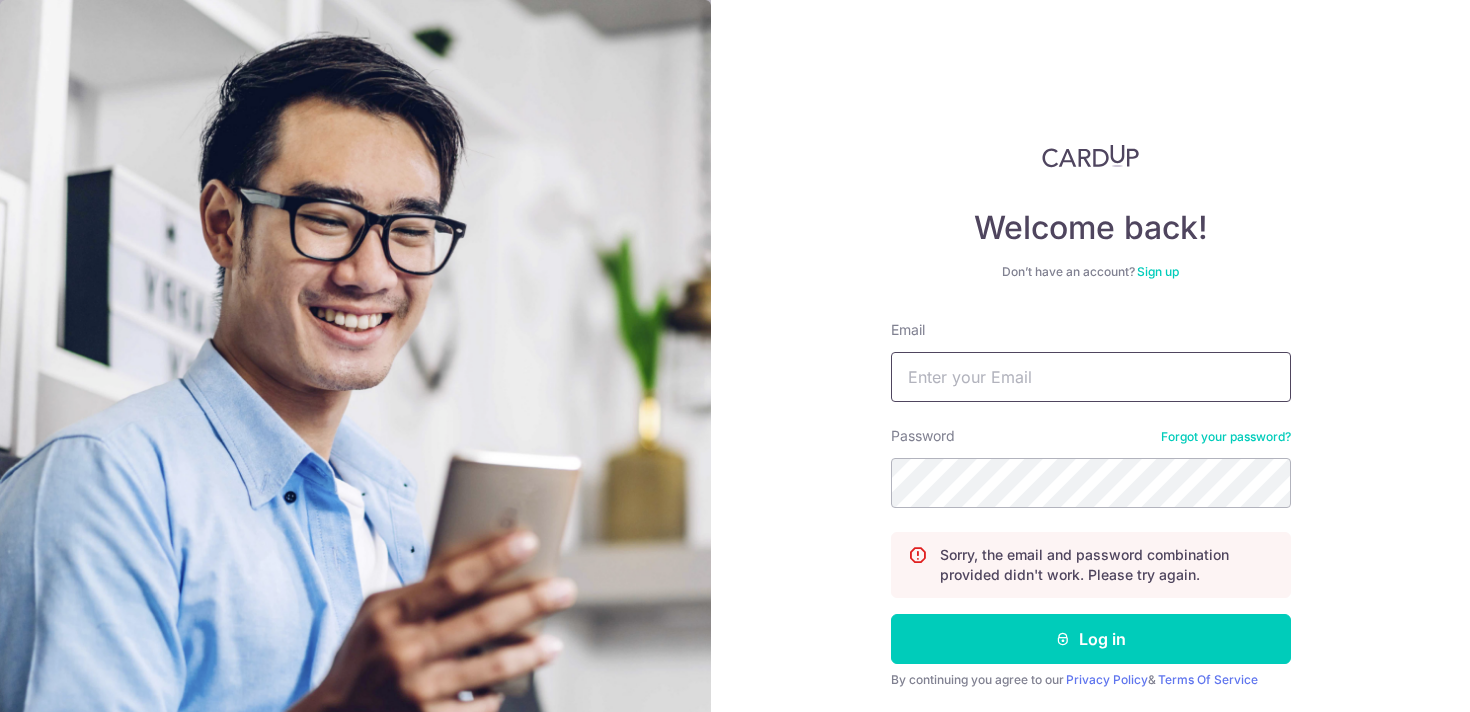 click on "Email" at bounding box center [1091, 377] 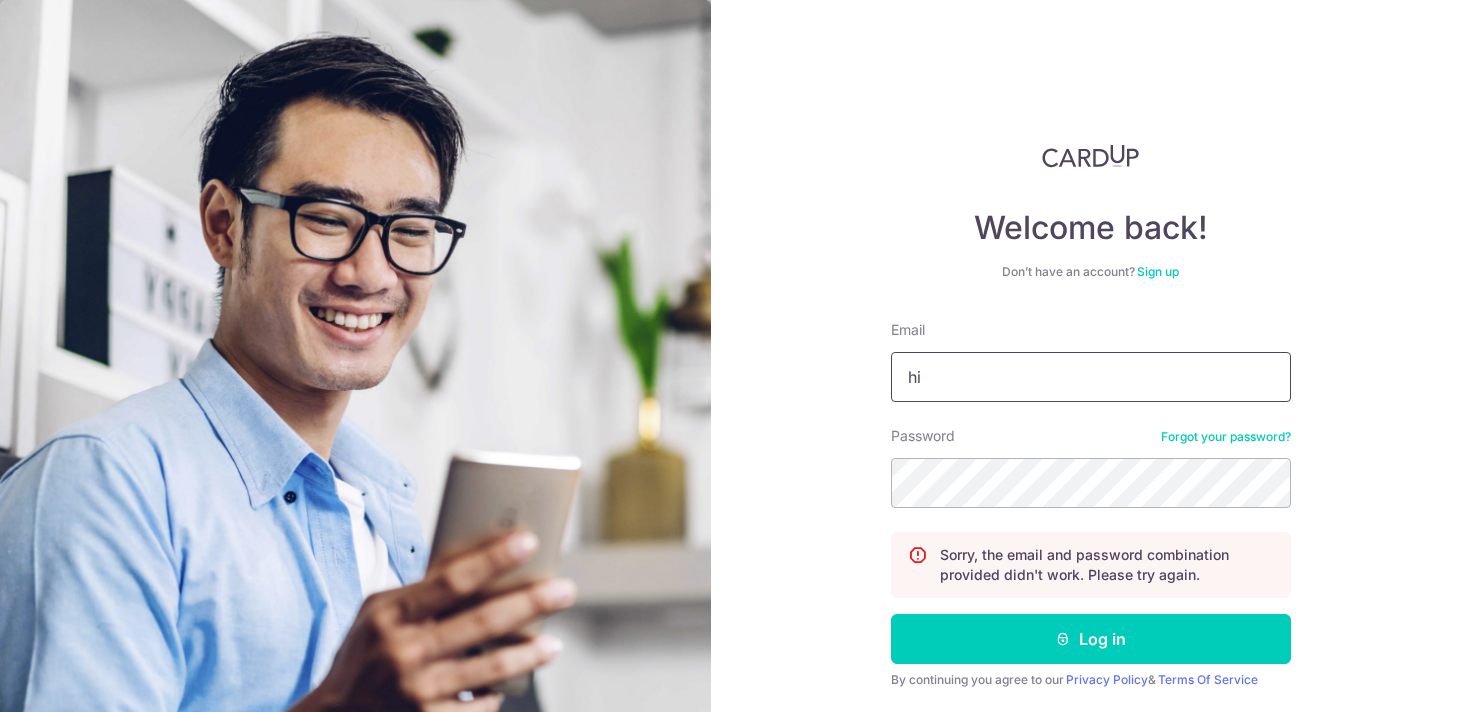 type on "hiitsbren@gmail.com" 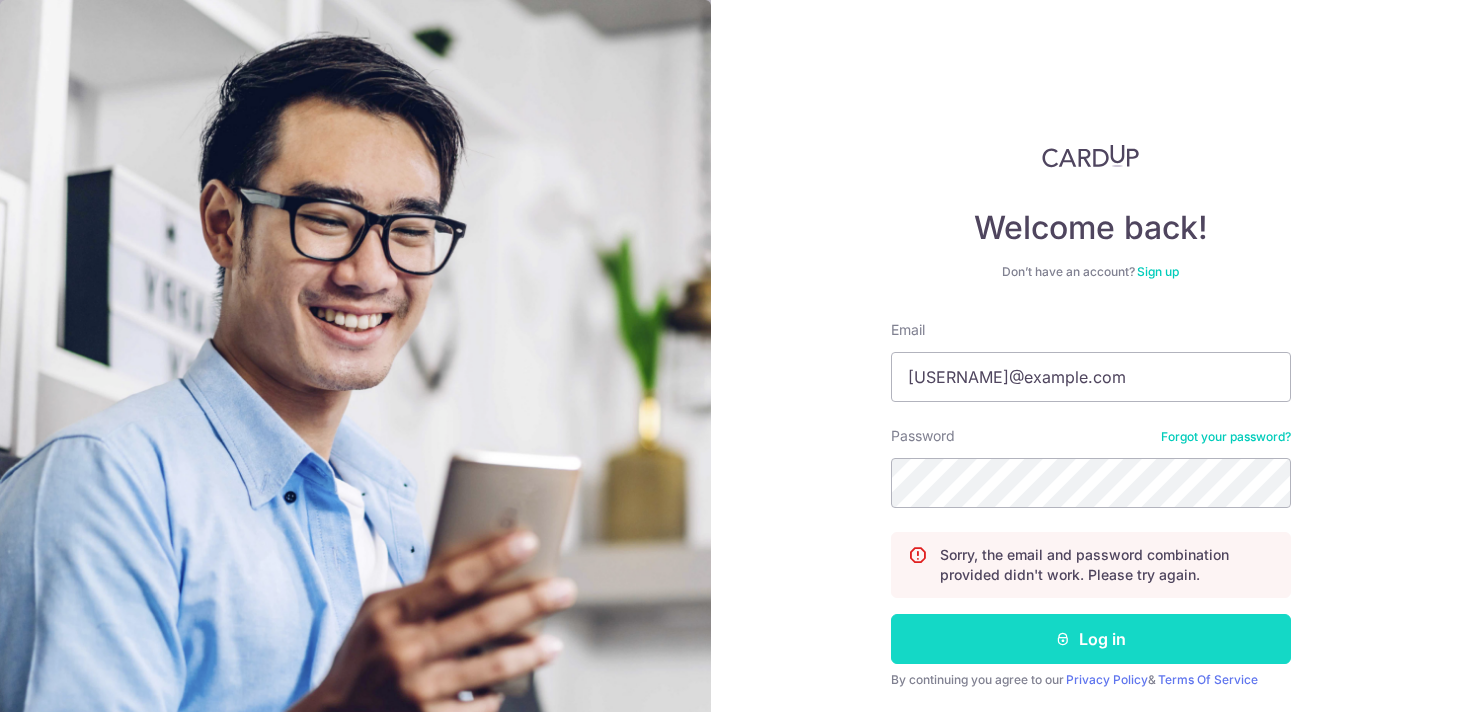 click on "Log in" at bounding box center [1091, 639] 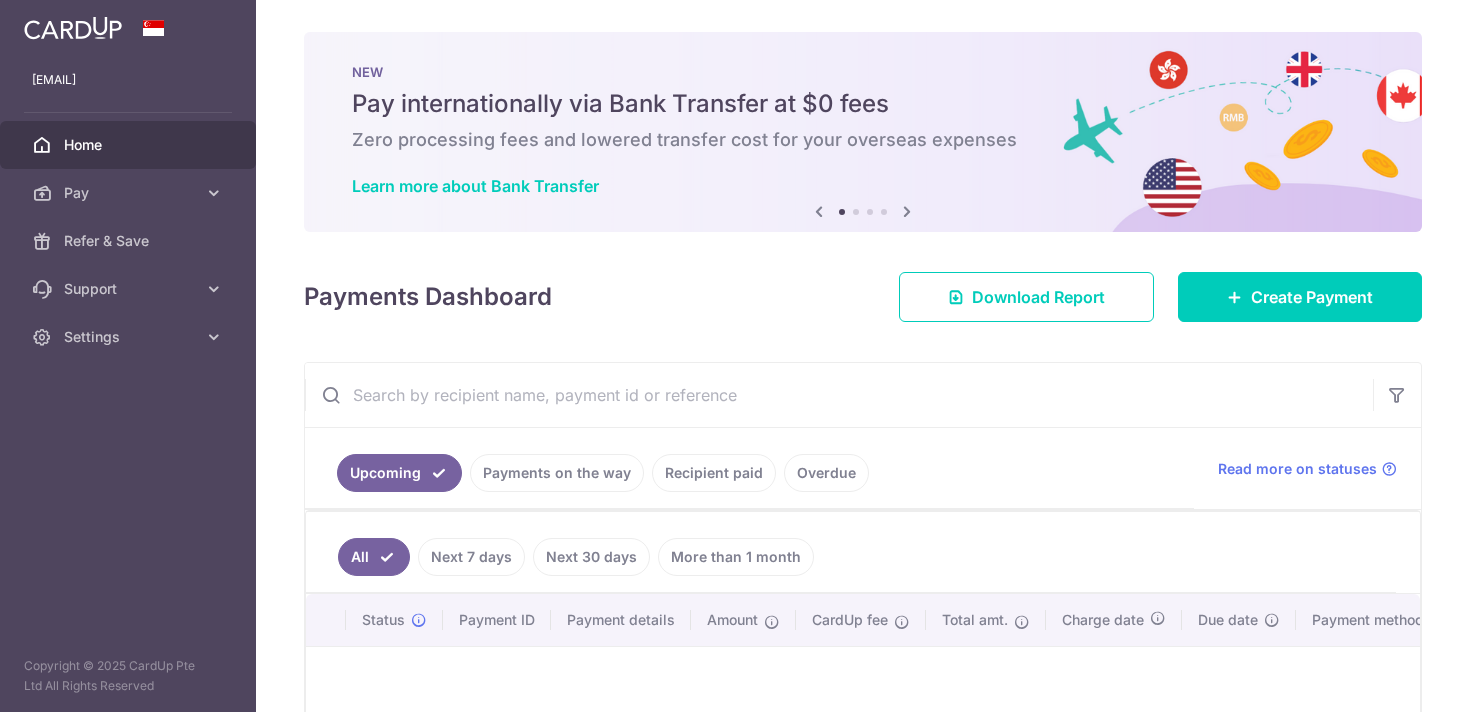 scroll, scrollTop: 0, scrollLeft: 0, axis: both 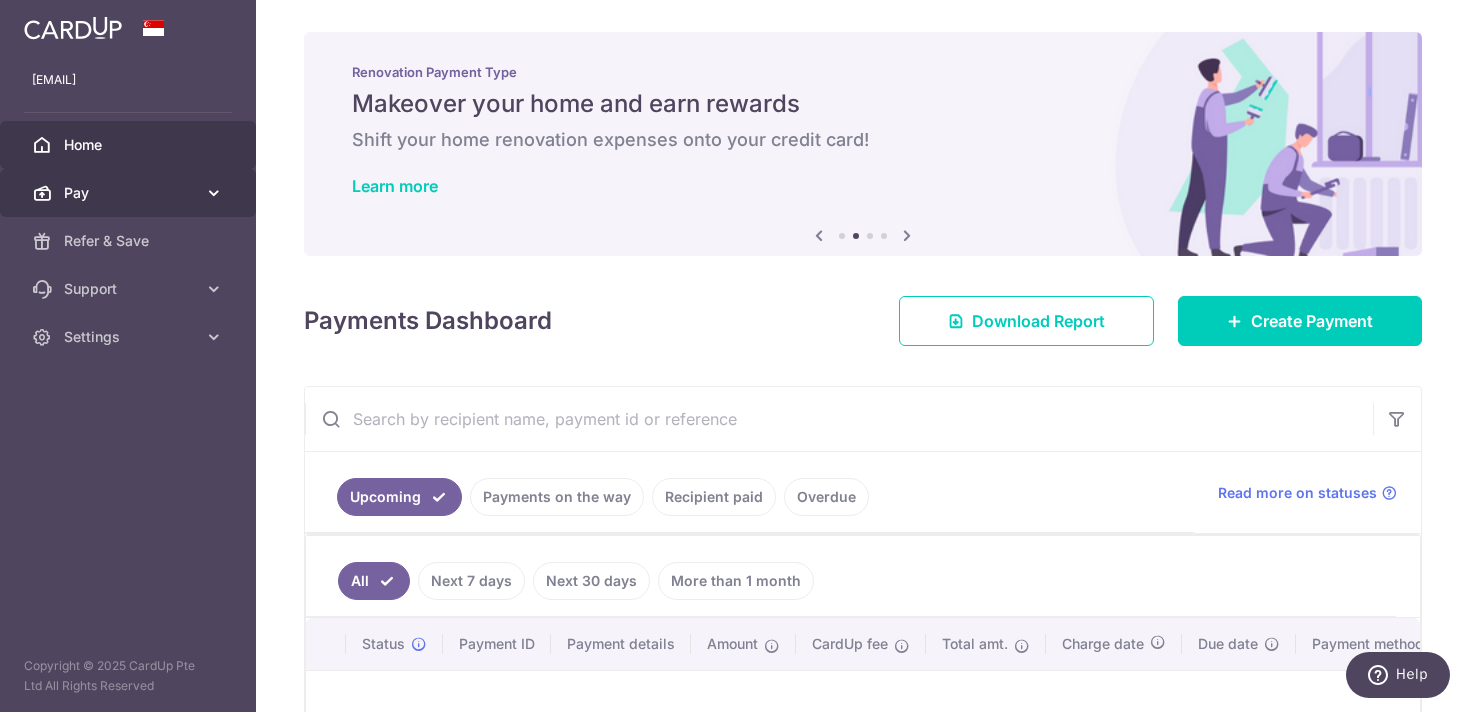 click on "Pay" at bounding box center [128, 193] 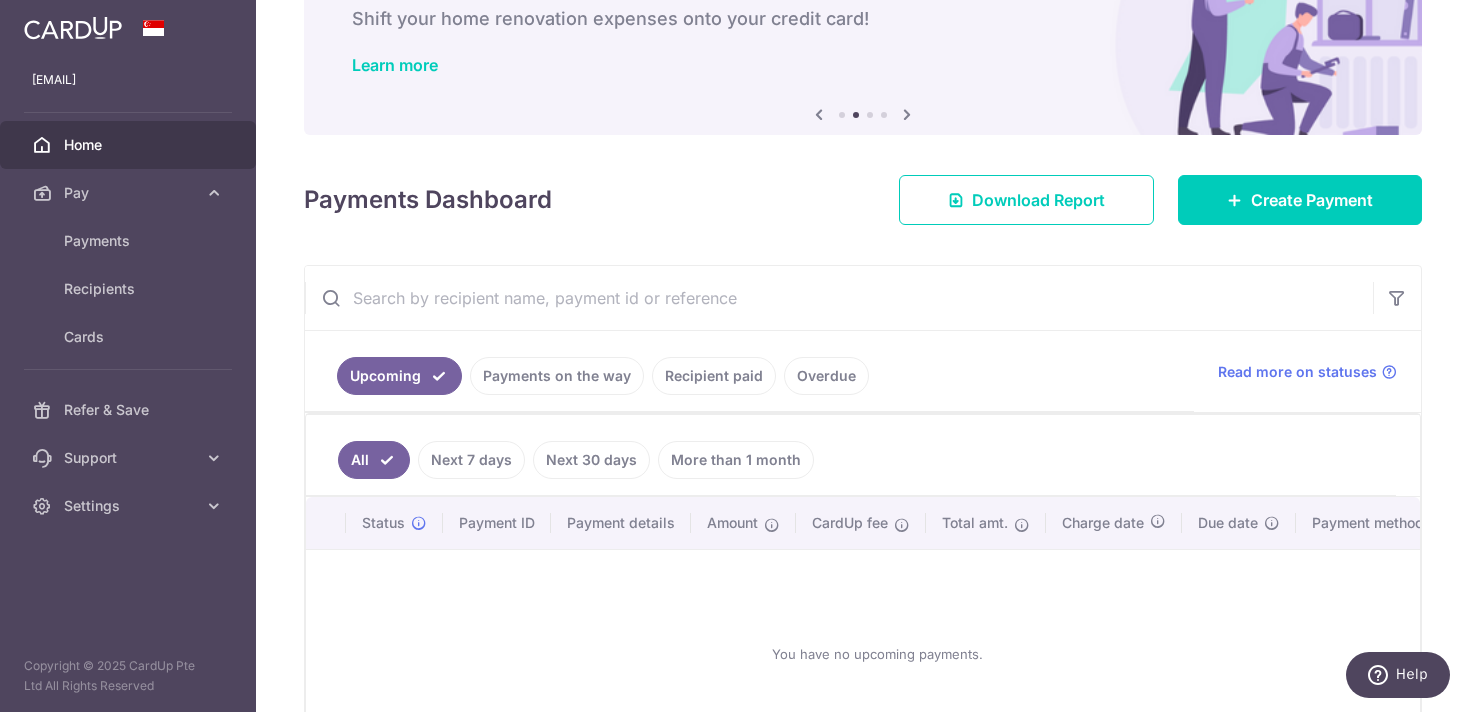 scroll, scrollTop: 0, scrollLeft: 0, axis: both 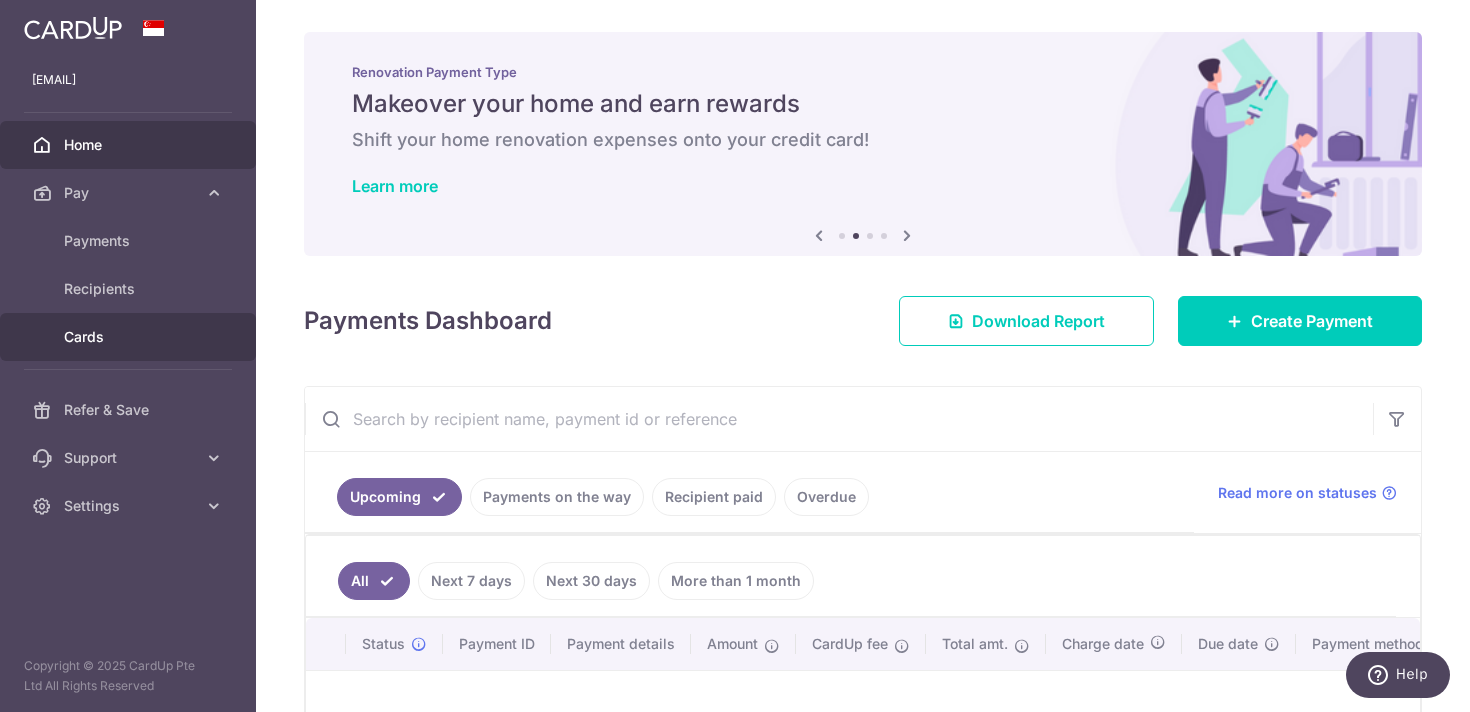 click on "Cards" at bounding box center (128, 337) 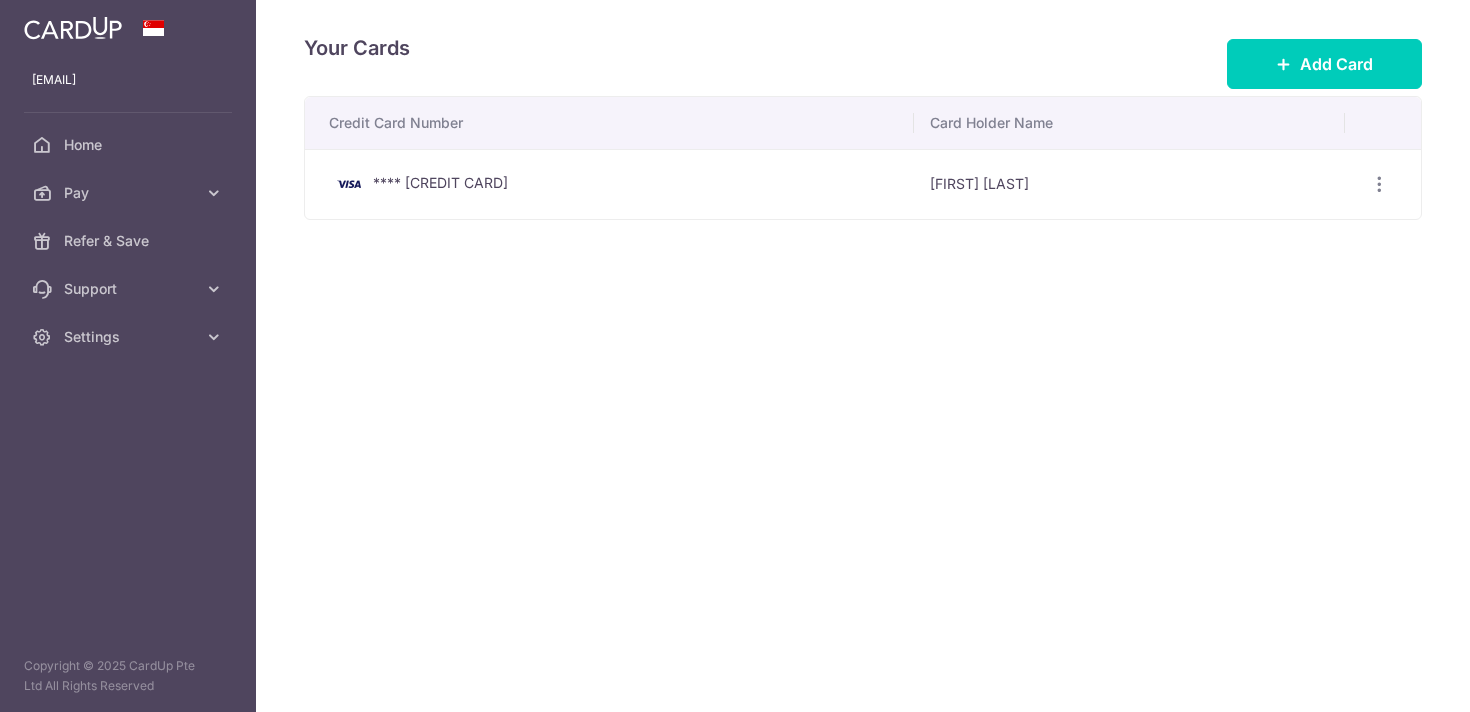 scroll, scrollTop: 0, scrollLeft: 0, axis: both 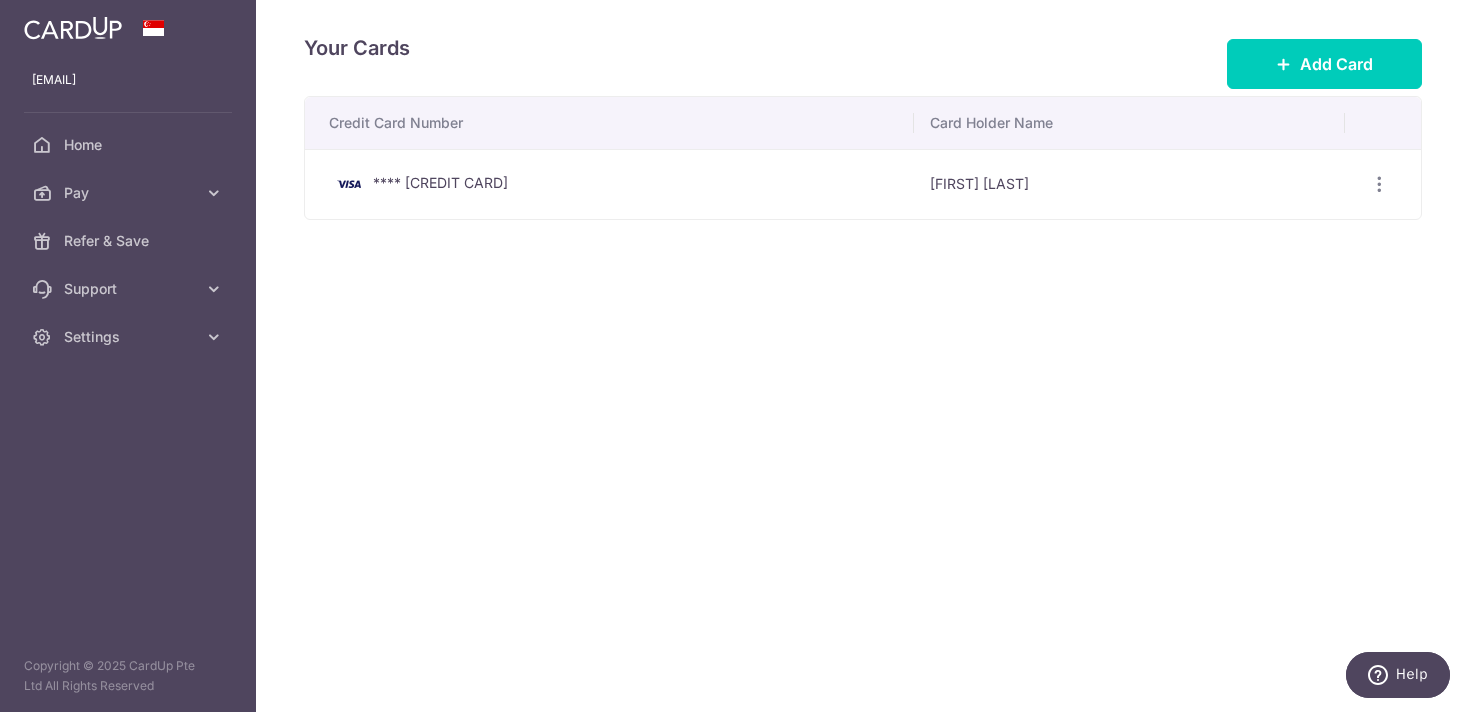 click at bounding box center [73, 28] 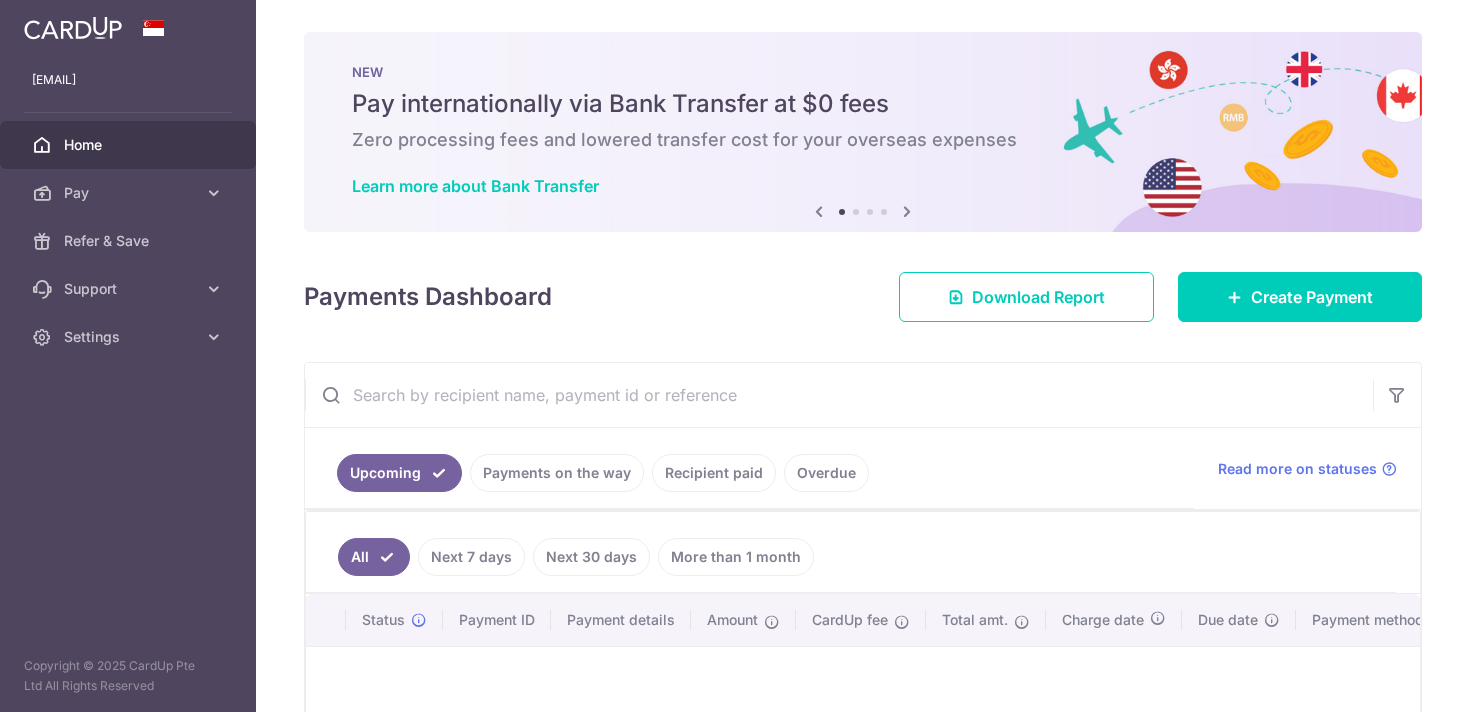 scroll, scrollTop: 0, scrollLeft: 0, axis: both 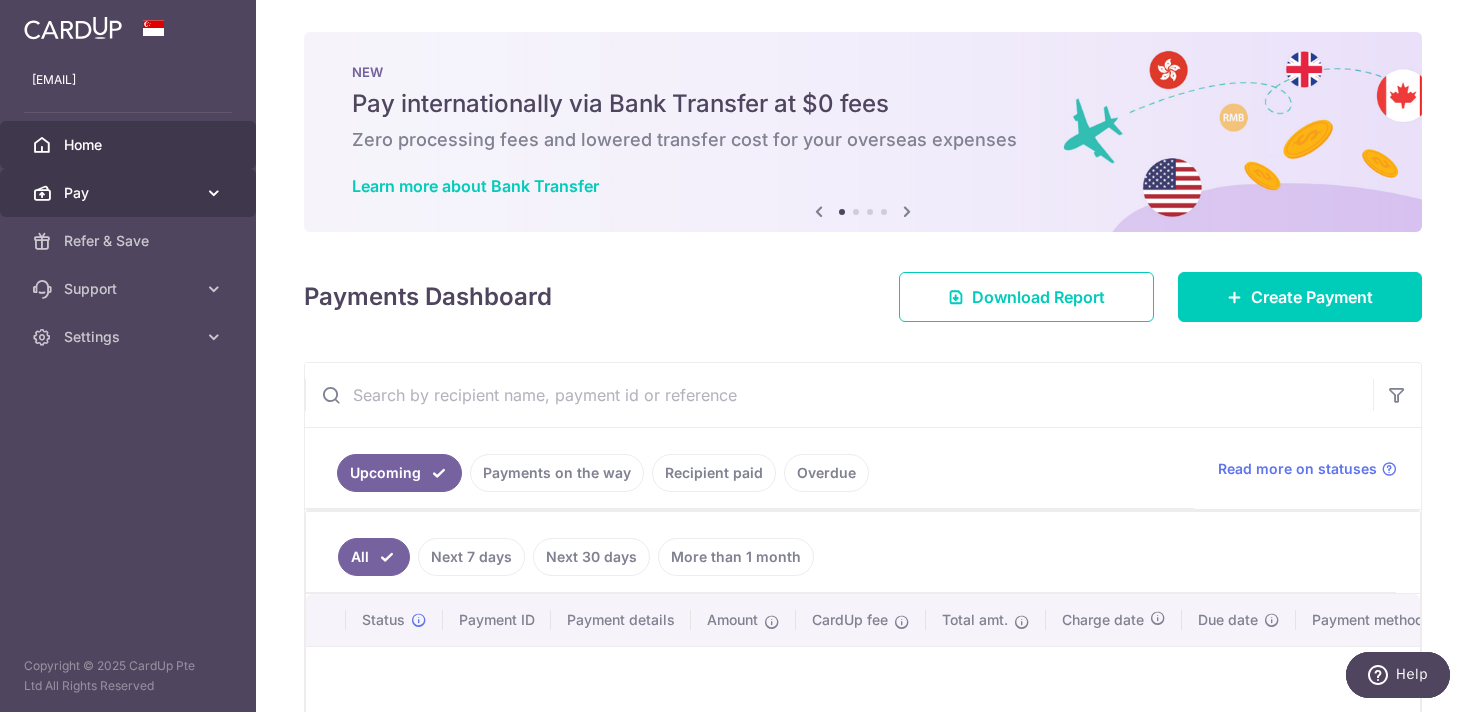 click on "Pay" at bounding box center [130, 193] 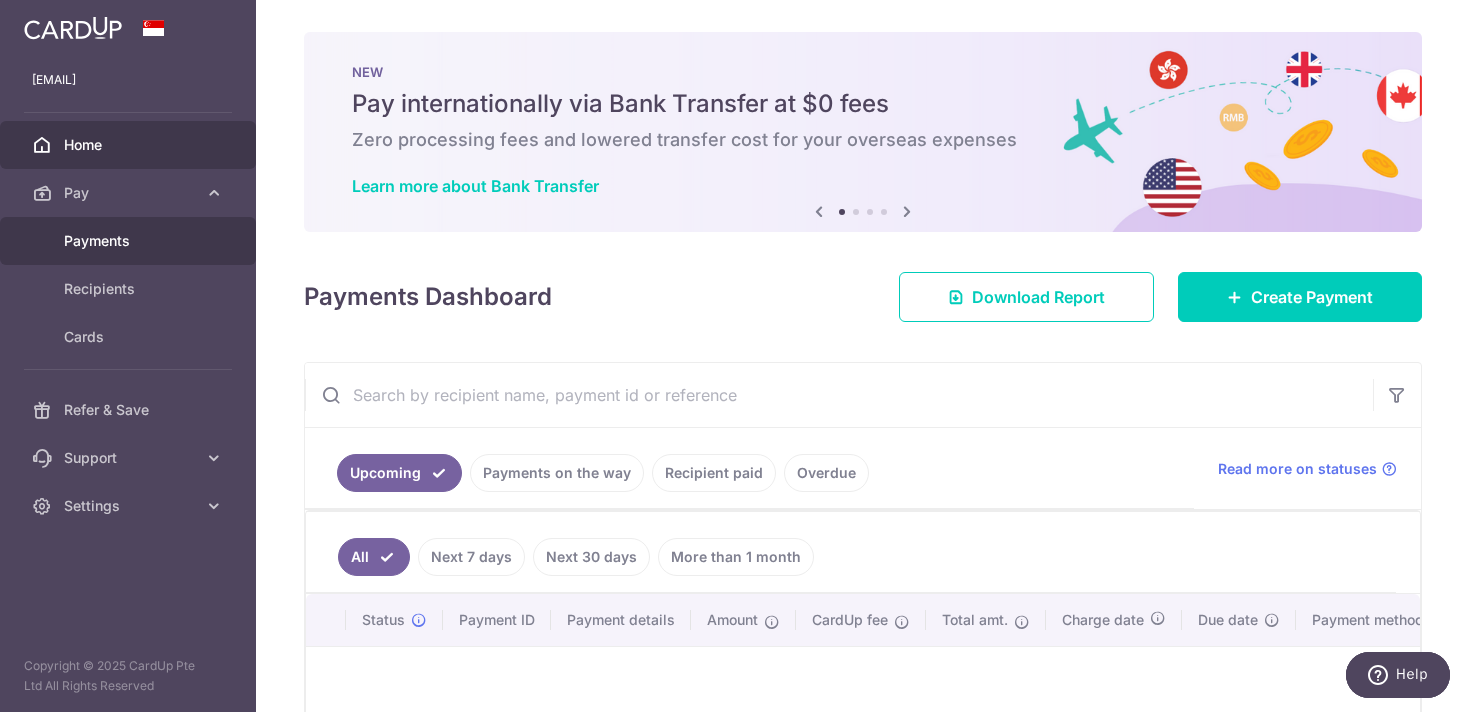 click on "Payments" at bounding box center (128, 241) 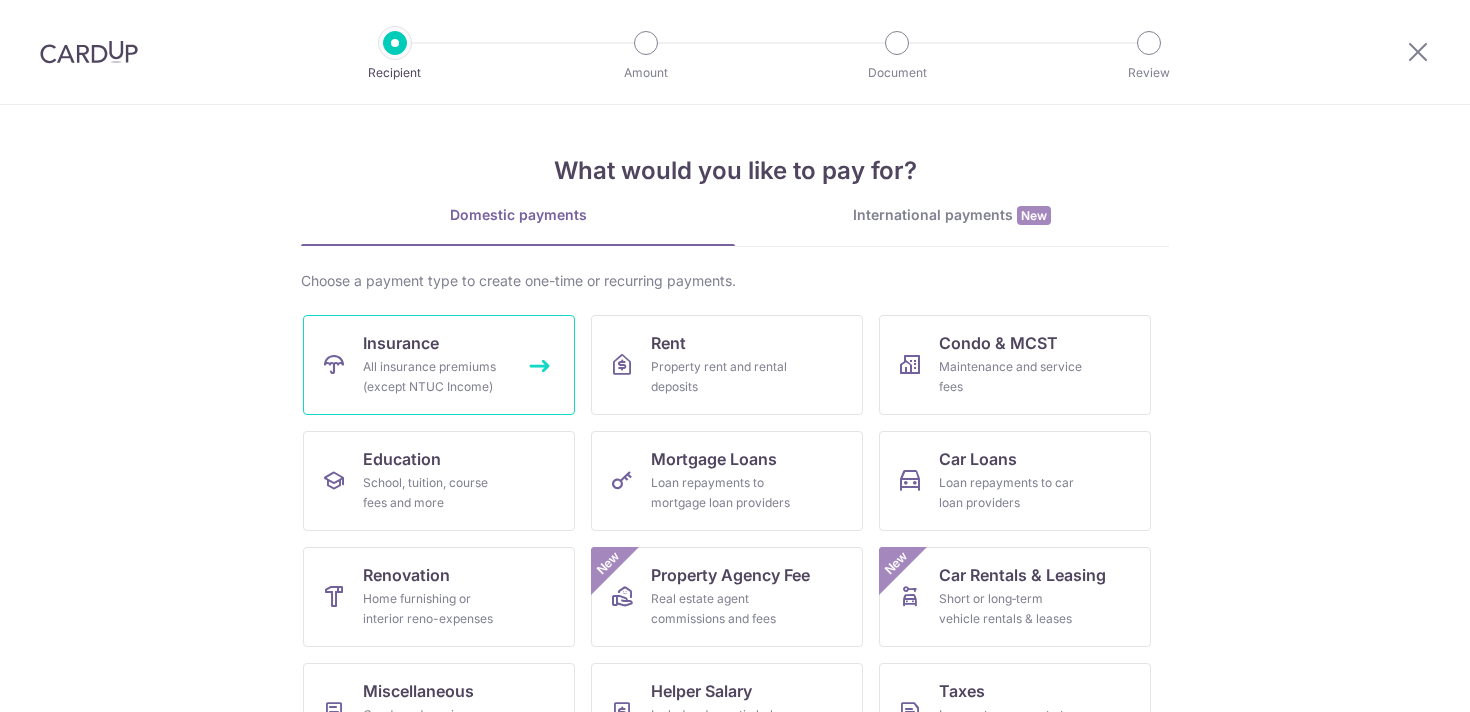 scroll, scrollTop: 0, scrollLeft: 0, axis: both 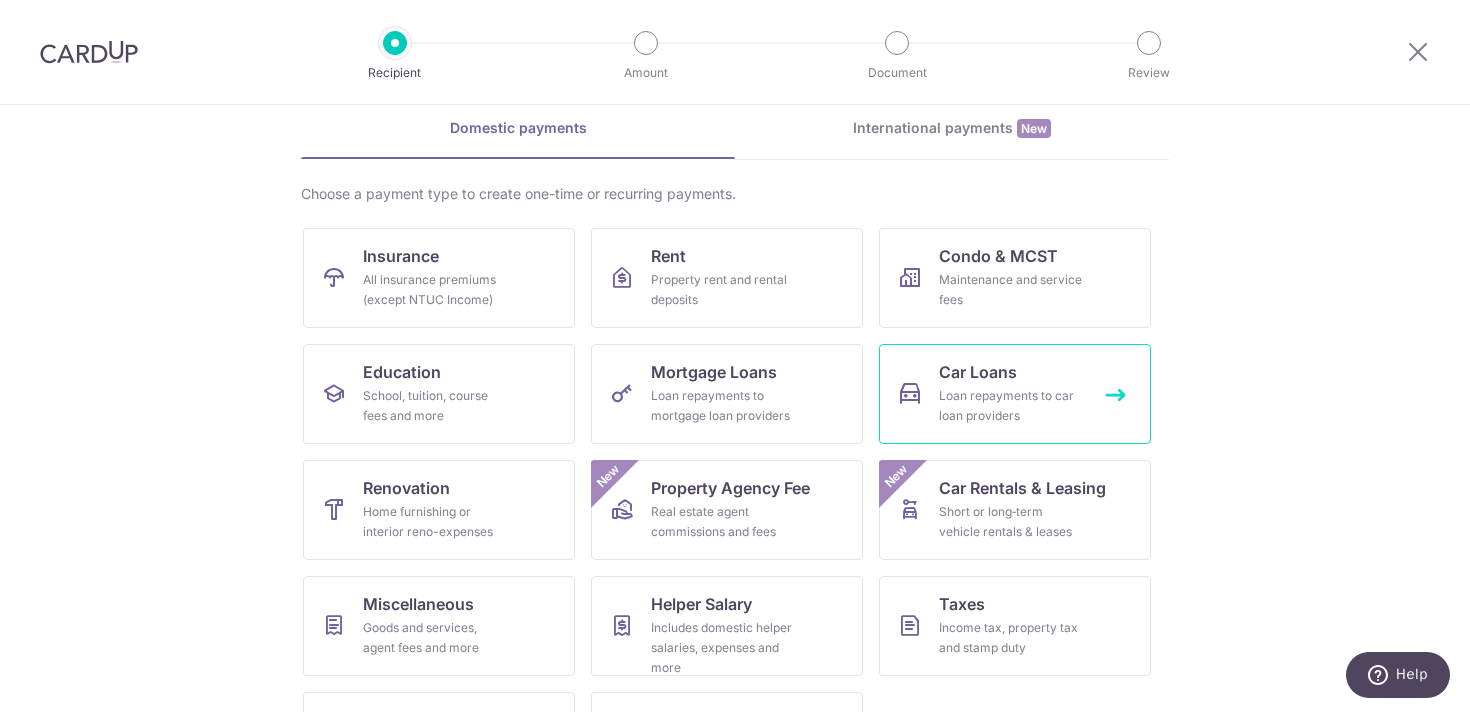 click on "Loan repayments to car loan providers" at bounding box center (1011, 406) 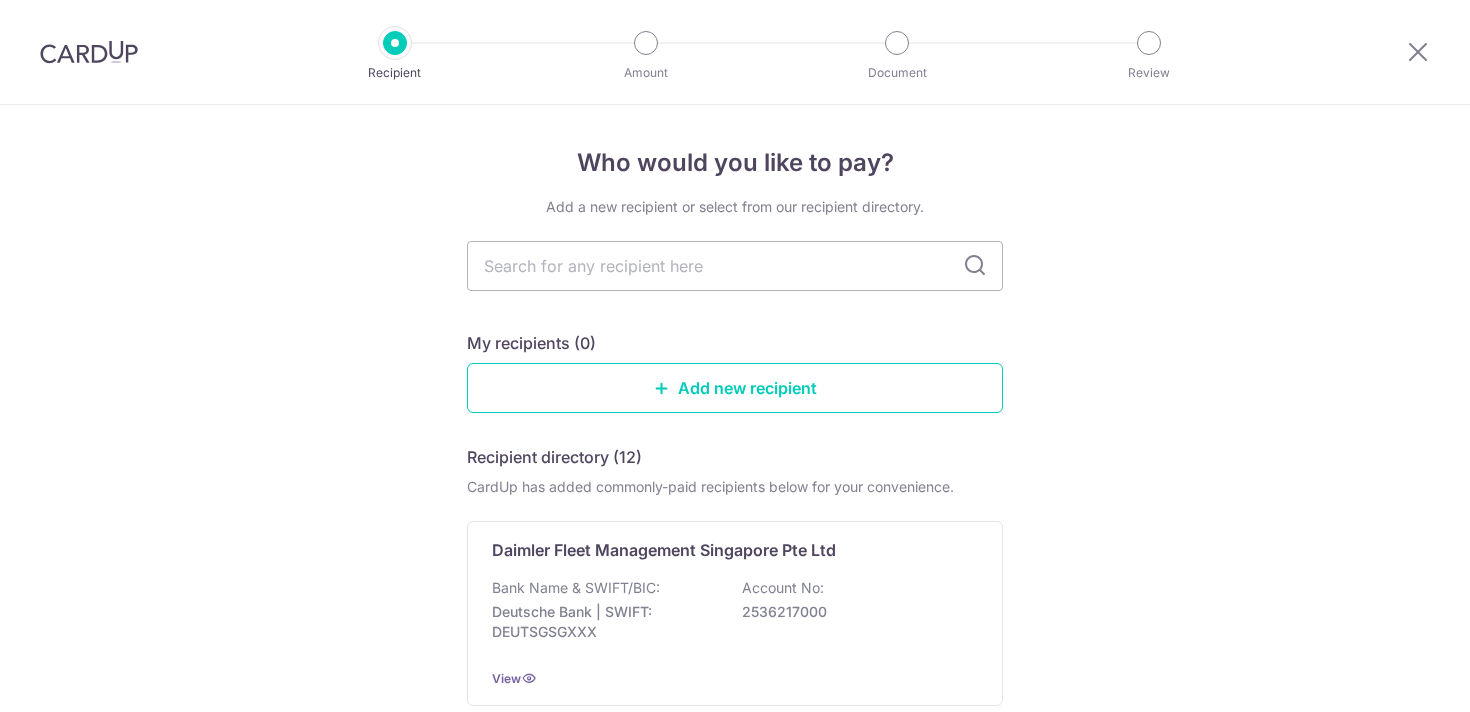 scroll, scrollTop: 0, scrollLeft: 0, axis: both 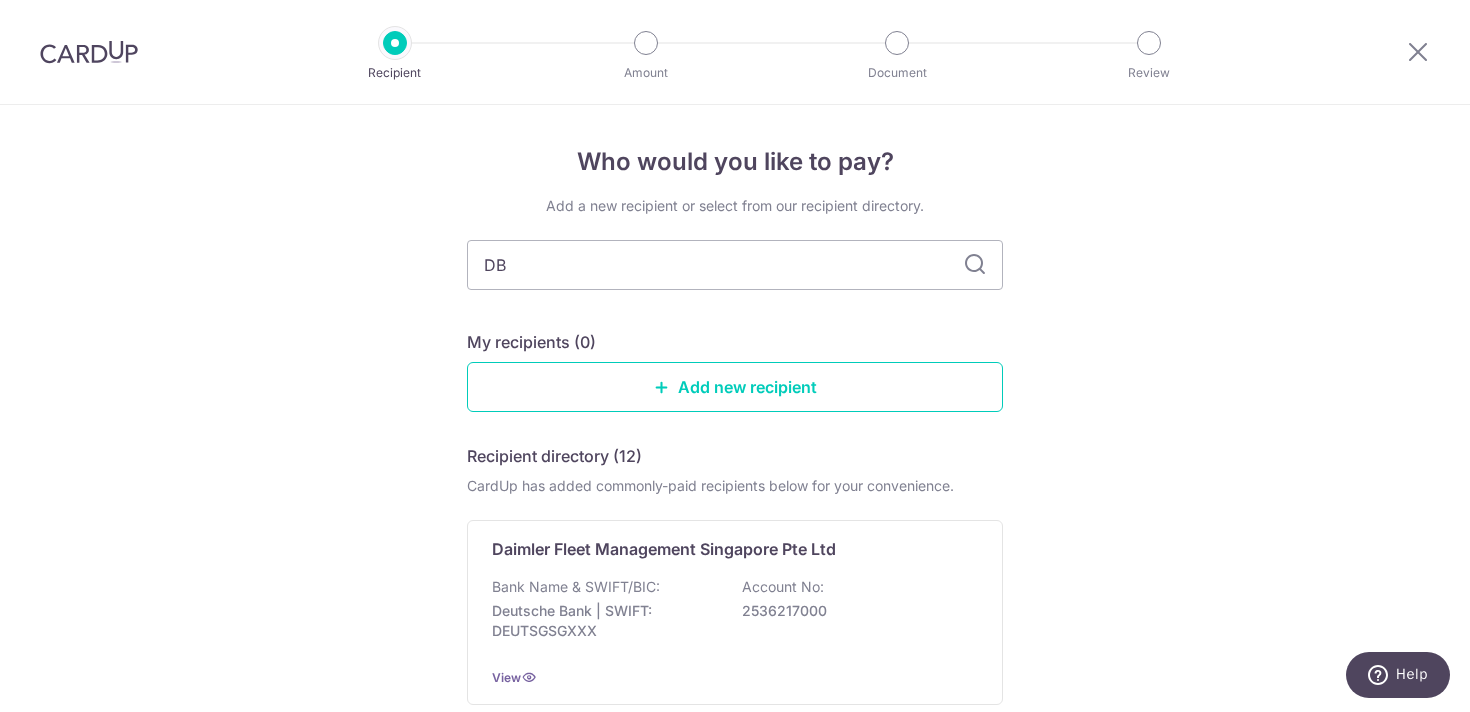type on "DBS" 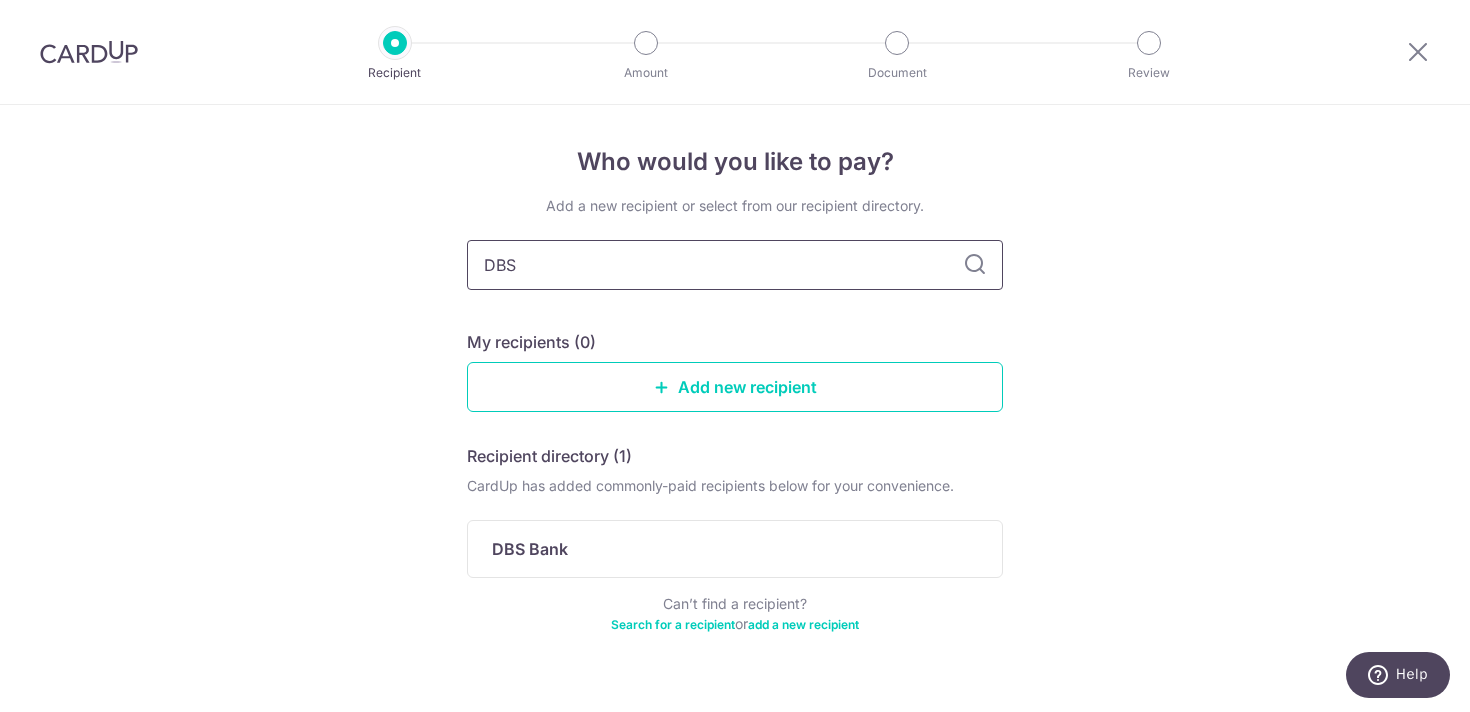 click on "DBS" at bounding box center [735, 265] 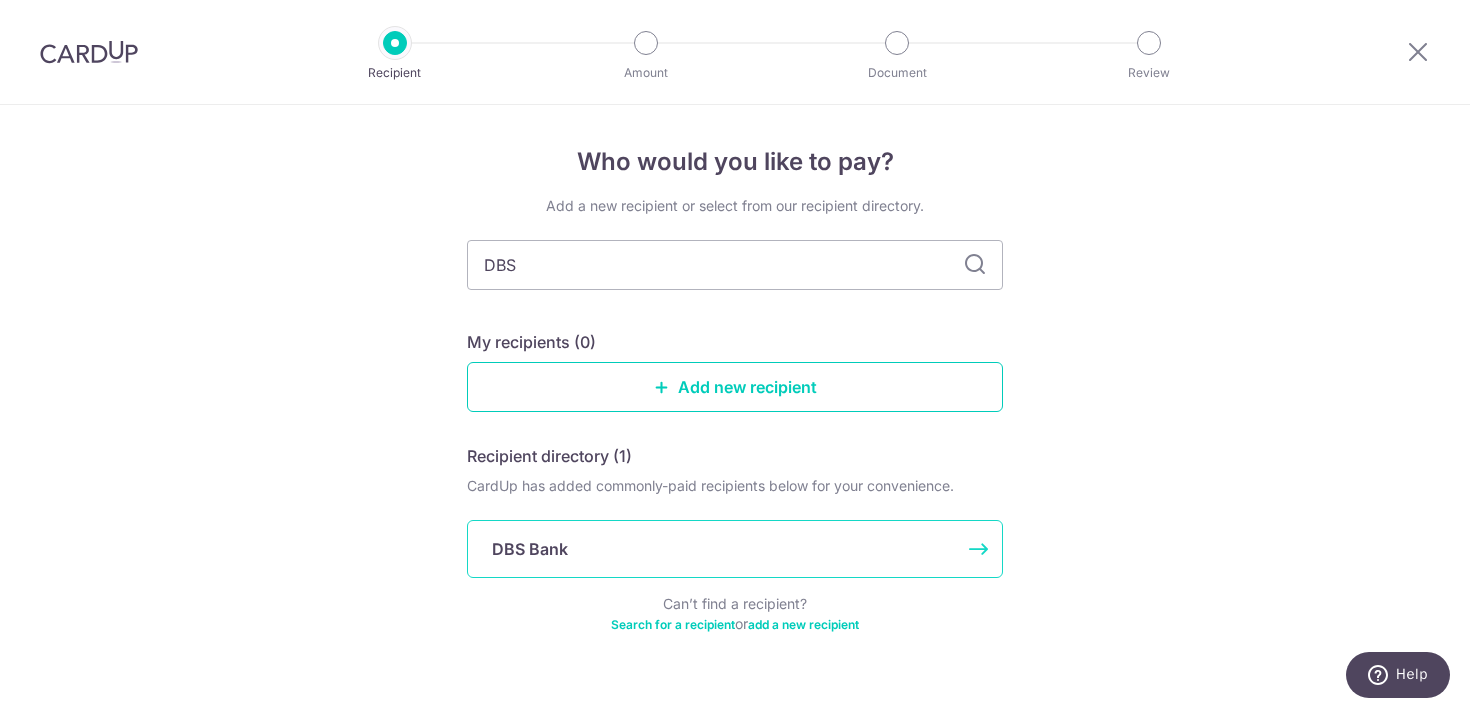 click on "DBS Bank" at bounding box center (530, 549) 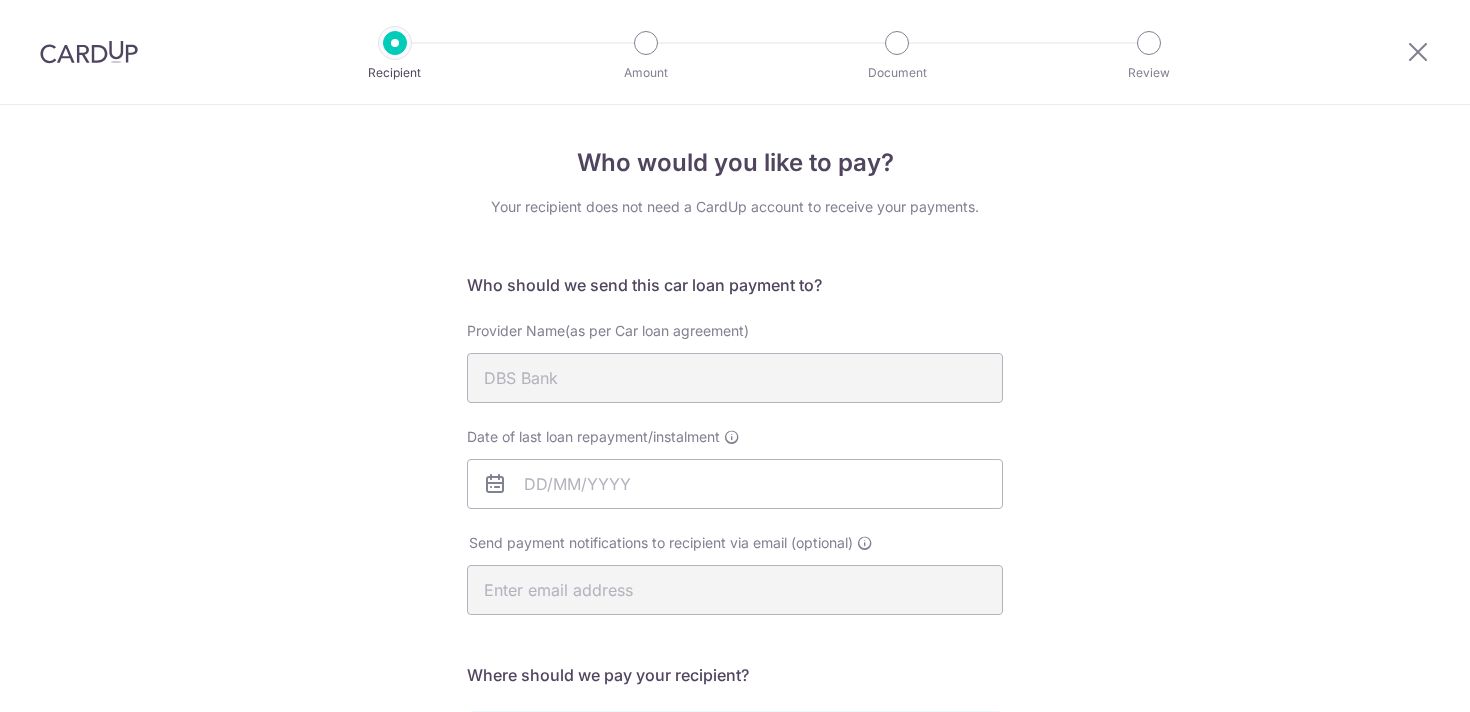 scroll, scrollTop: 0, scrollLeft: 0, axis: both 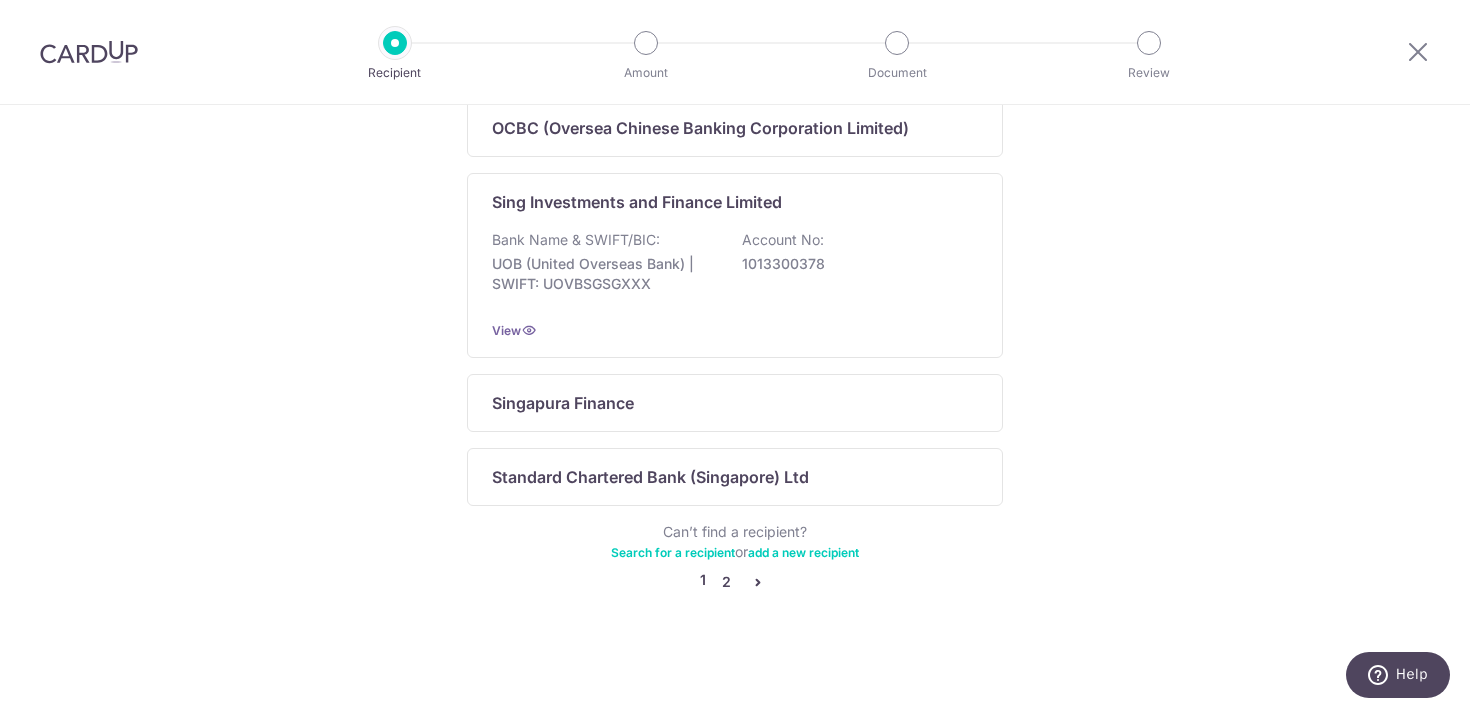 click on "2" at bounding box center (726, 582) 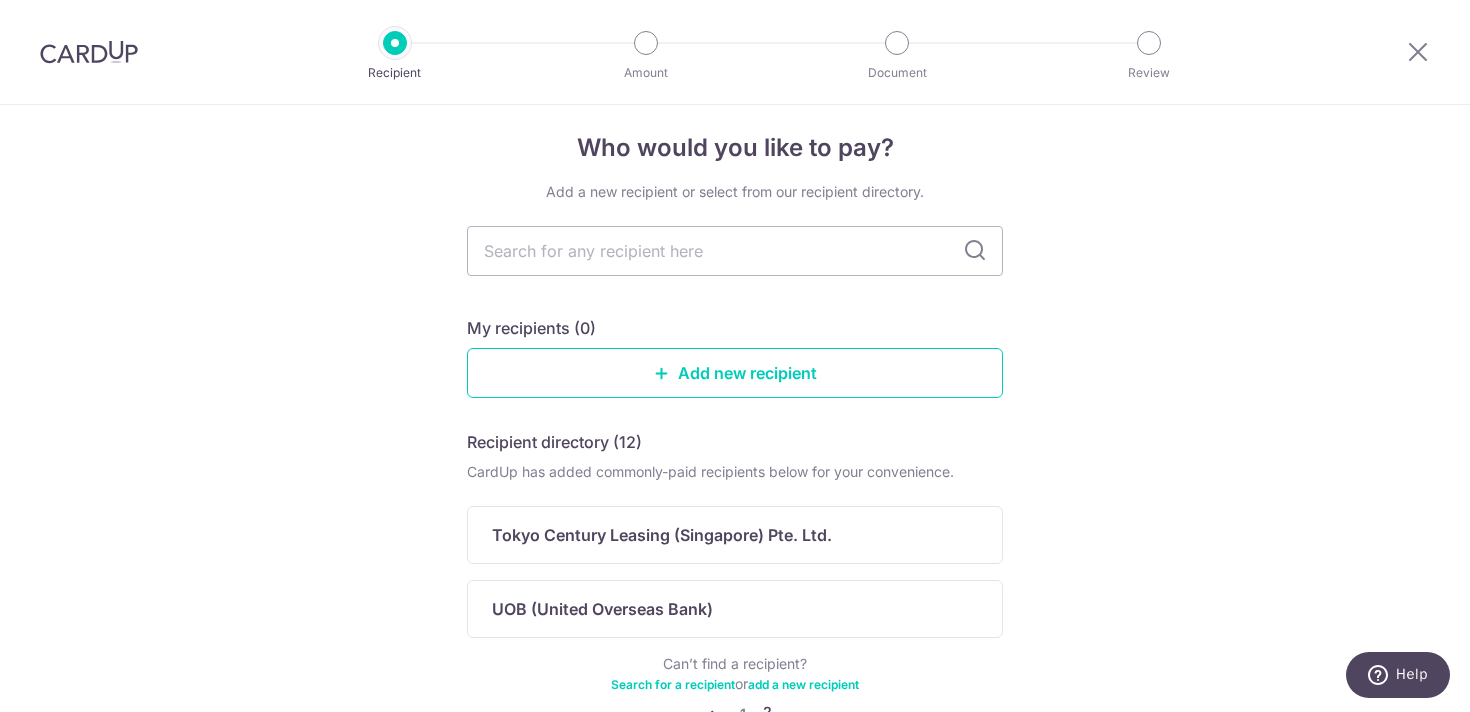 scroll, scrollTop: 147, scrollLeft: 0, axis: vertical 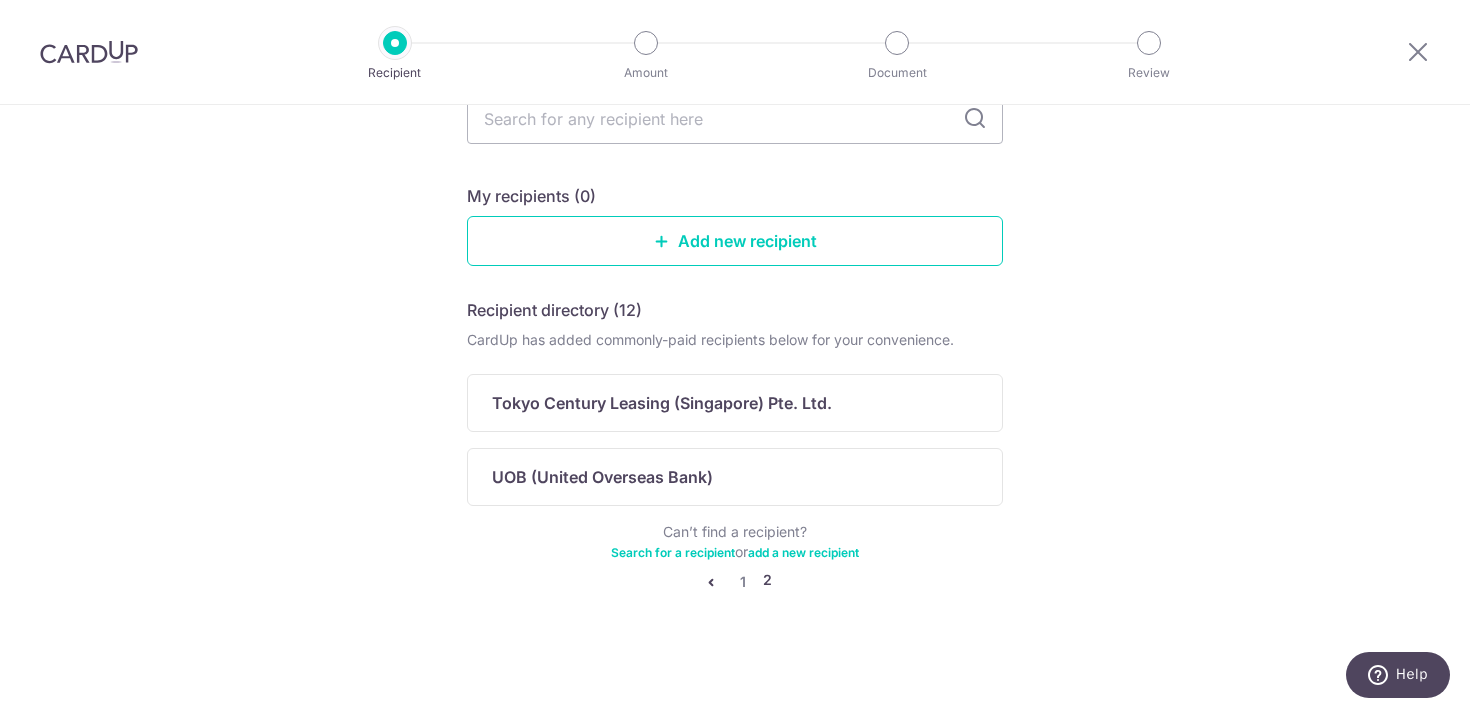 click at bounding box center (711, 582) 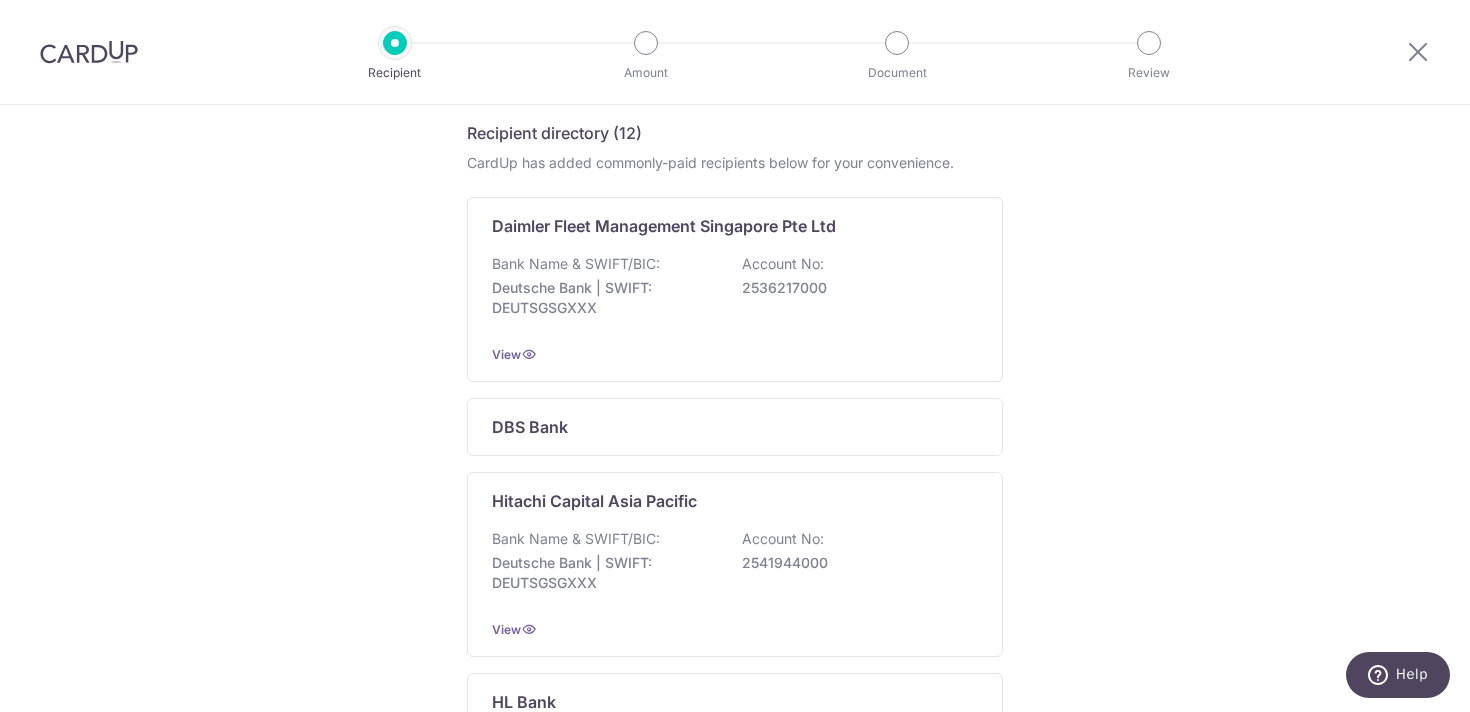 scroll, scrollTop: 329, scrollLeft: 0, axis: vertical 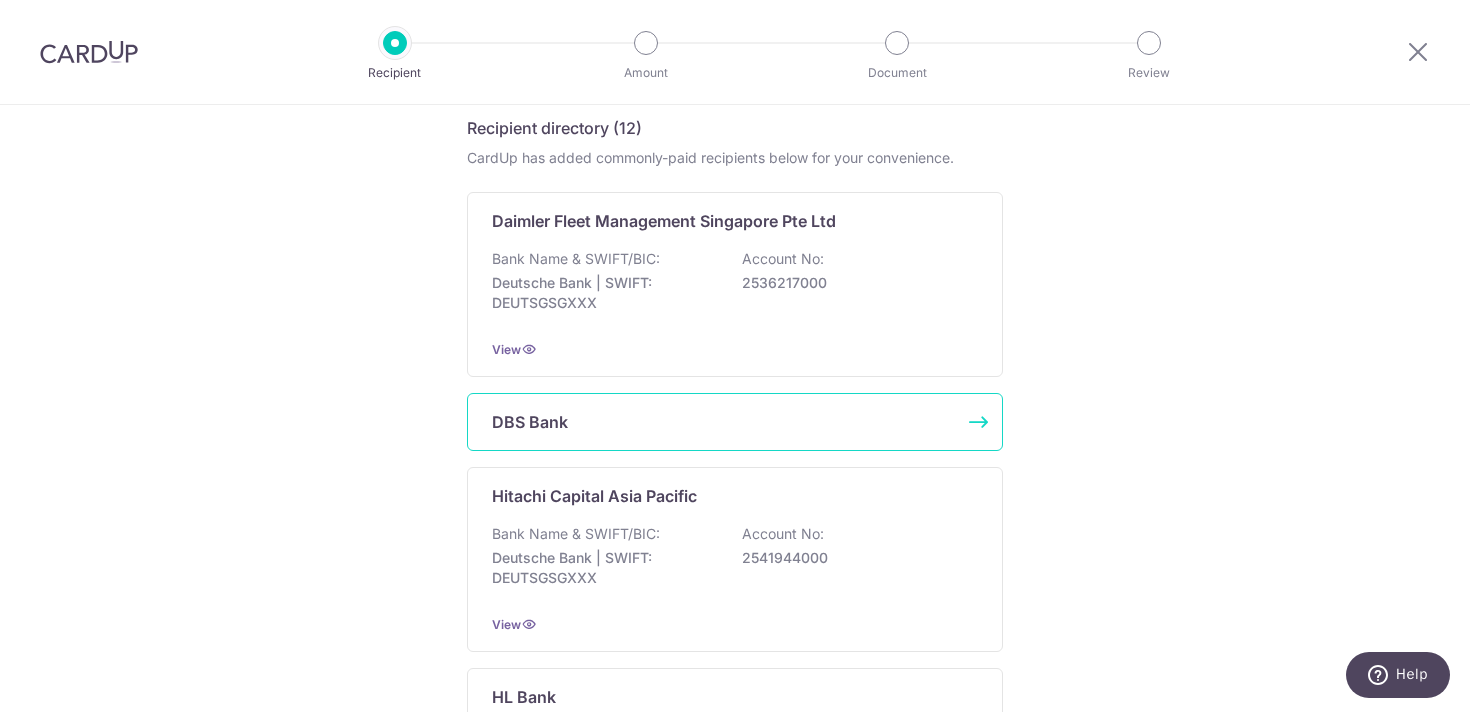 click on "DBS Bank" at bounding box center [530, 422] 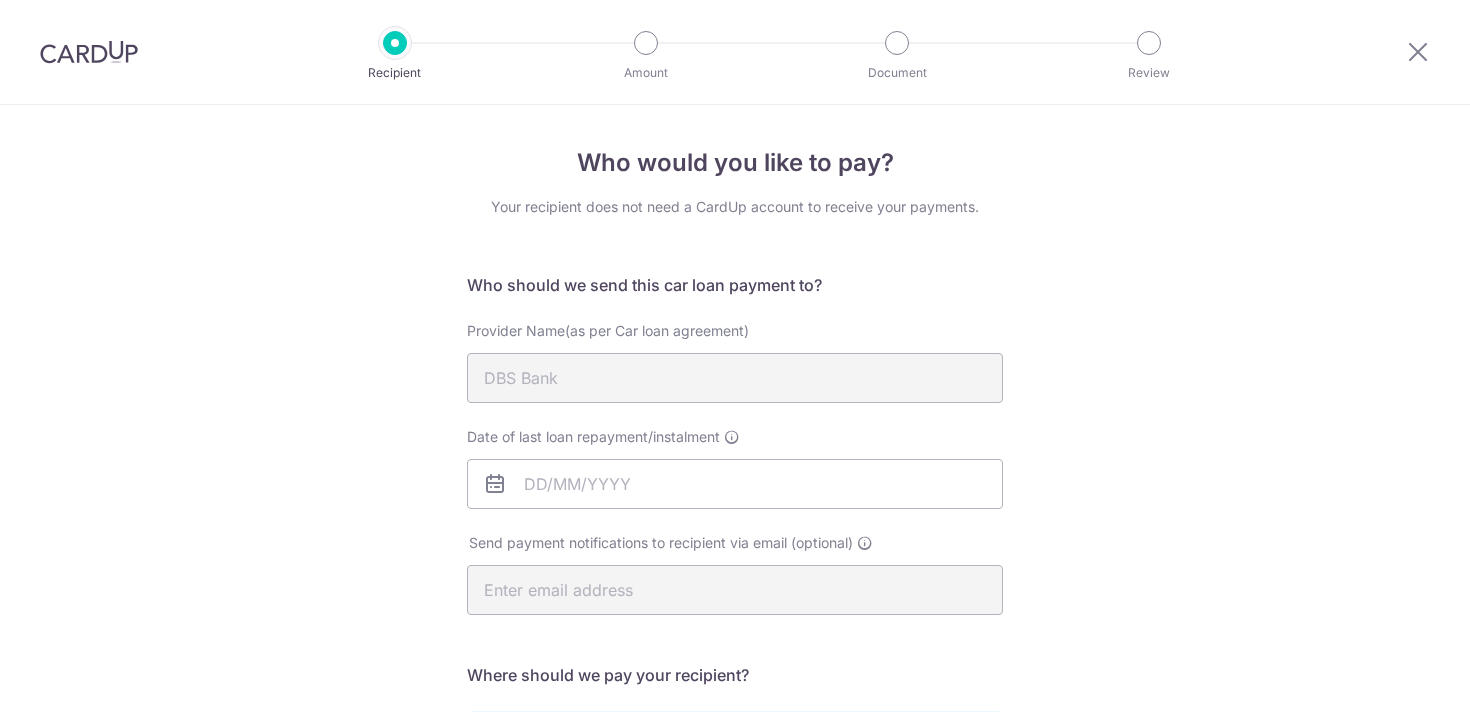 scroll, scrollTop: 0, scrollLeft: 0, axis: both 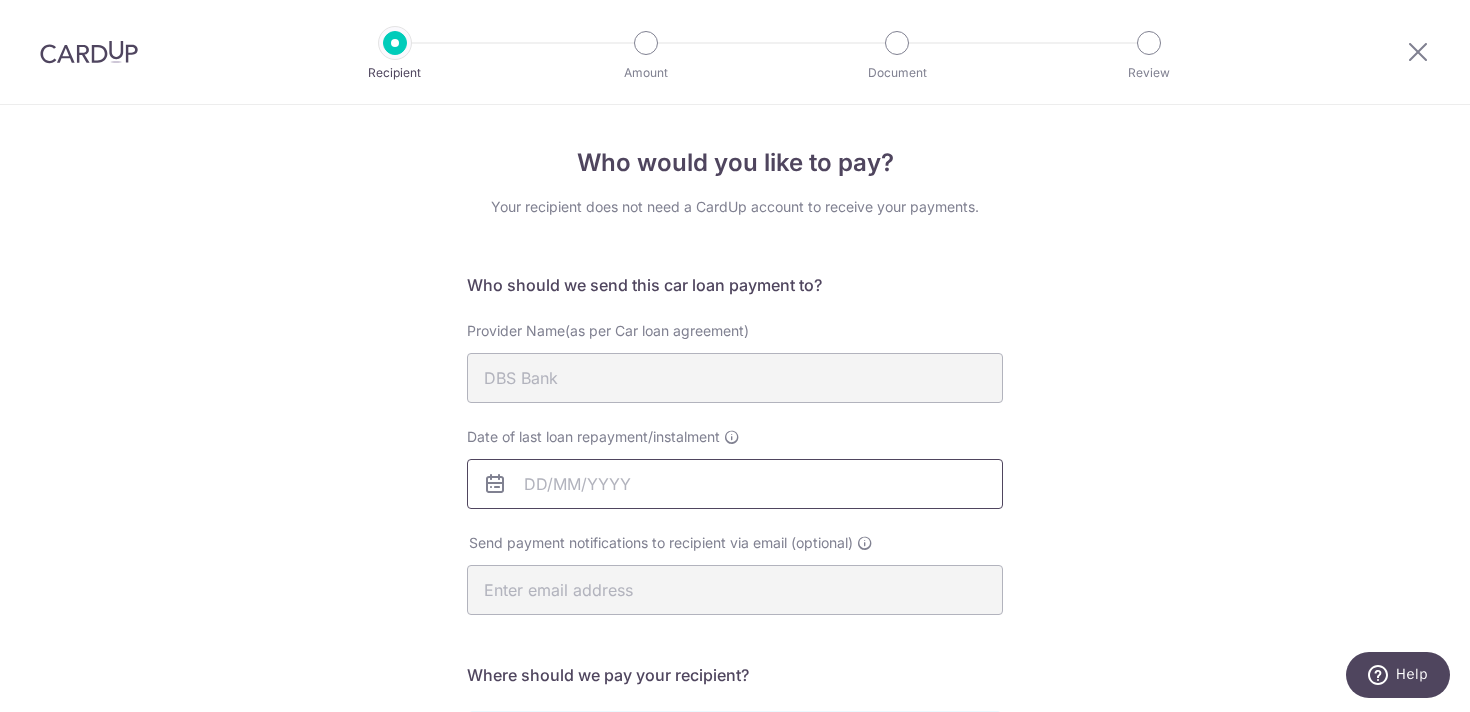 click on "Date of last loan repayment/instalment" at bounding box center (735, 484) 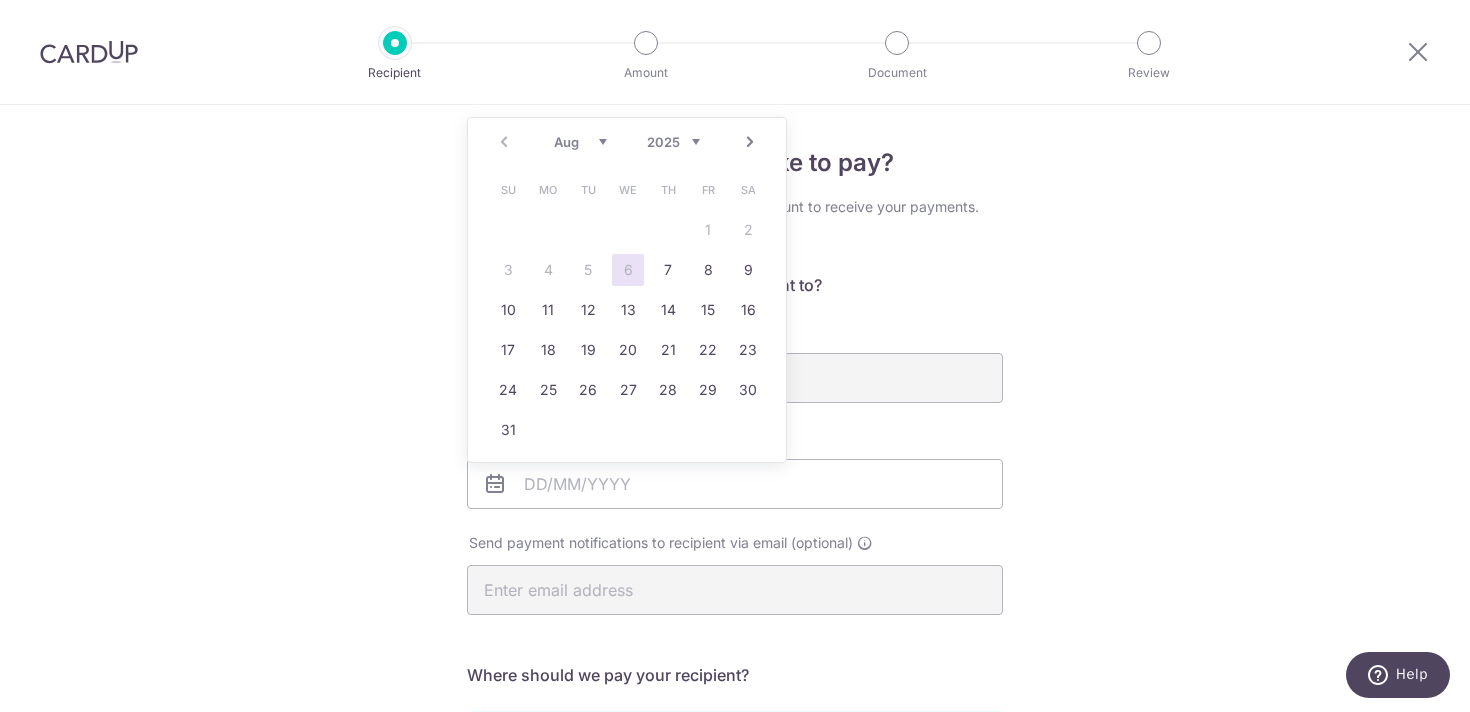 click on "Who would you like to pay?
Your recipient does not need a CardUp account to receive your payments.
Who should we send this car loan payment to?
Provider Name(as per Car loan agreement)
DBS Bank
Date of last loan repayment/instalment
Send payment notifications to recipient via email (optional)
Translation missing: en.no key
URL" at bounding box center (735, 654) 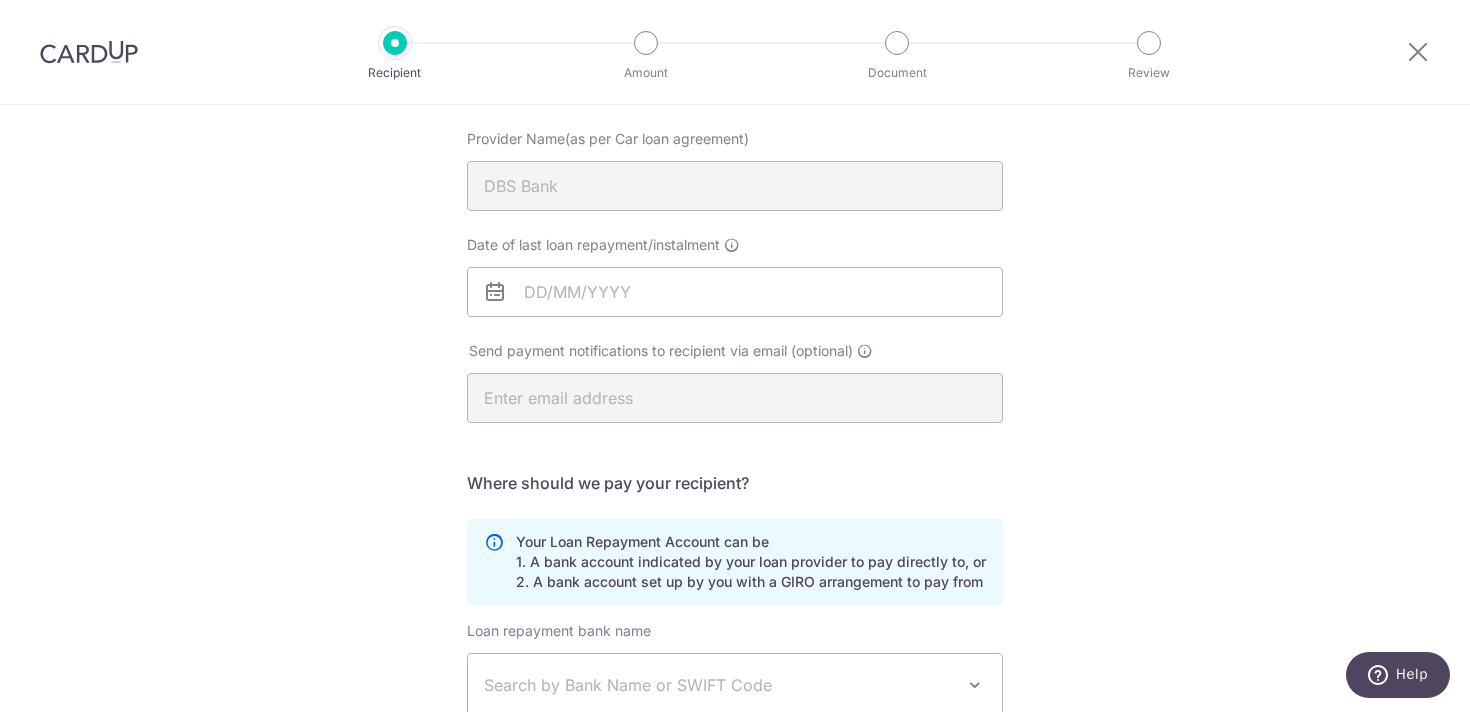 scroll, scrollTop: 323, scrollLeft: 0, axis: vertical 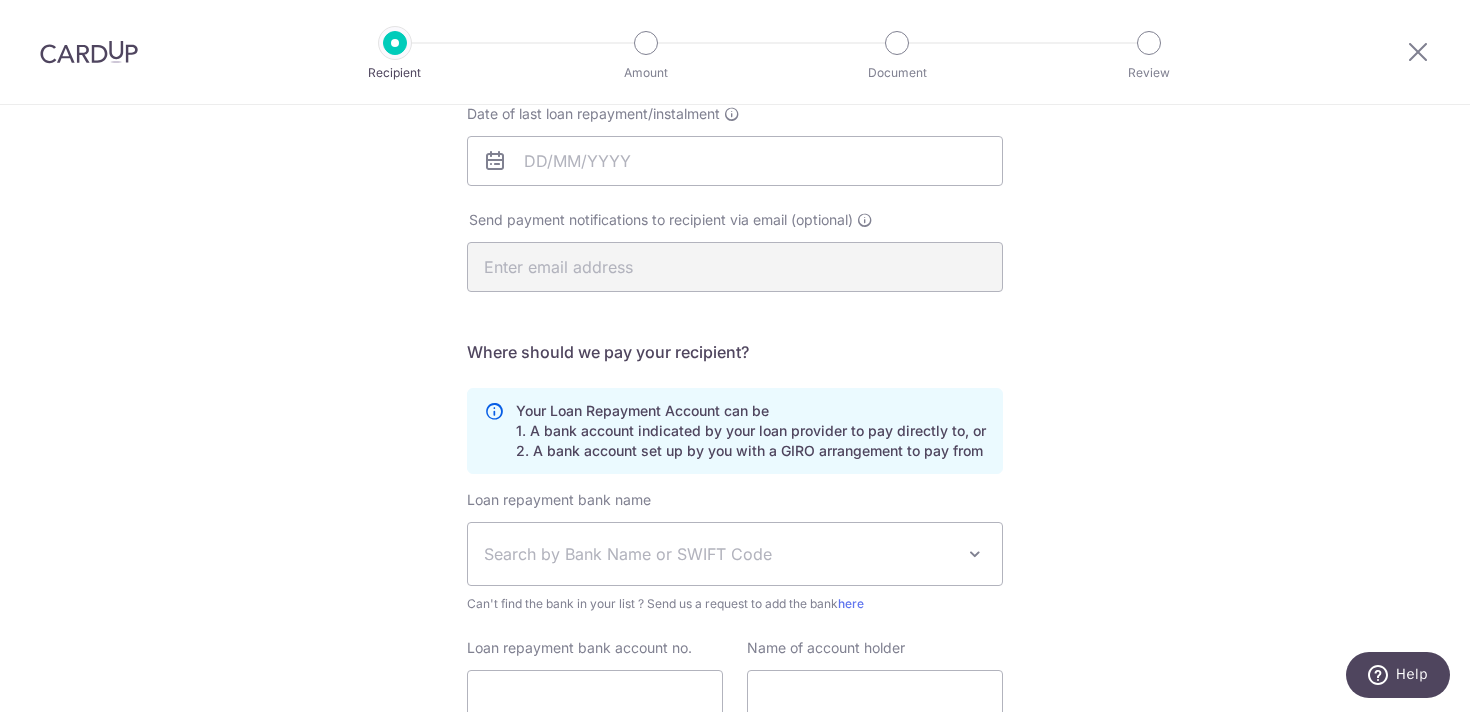 click on "Search by Bank Name or SWIFT Code" at bounding box center [719, 554] 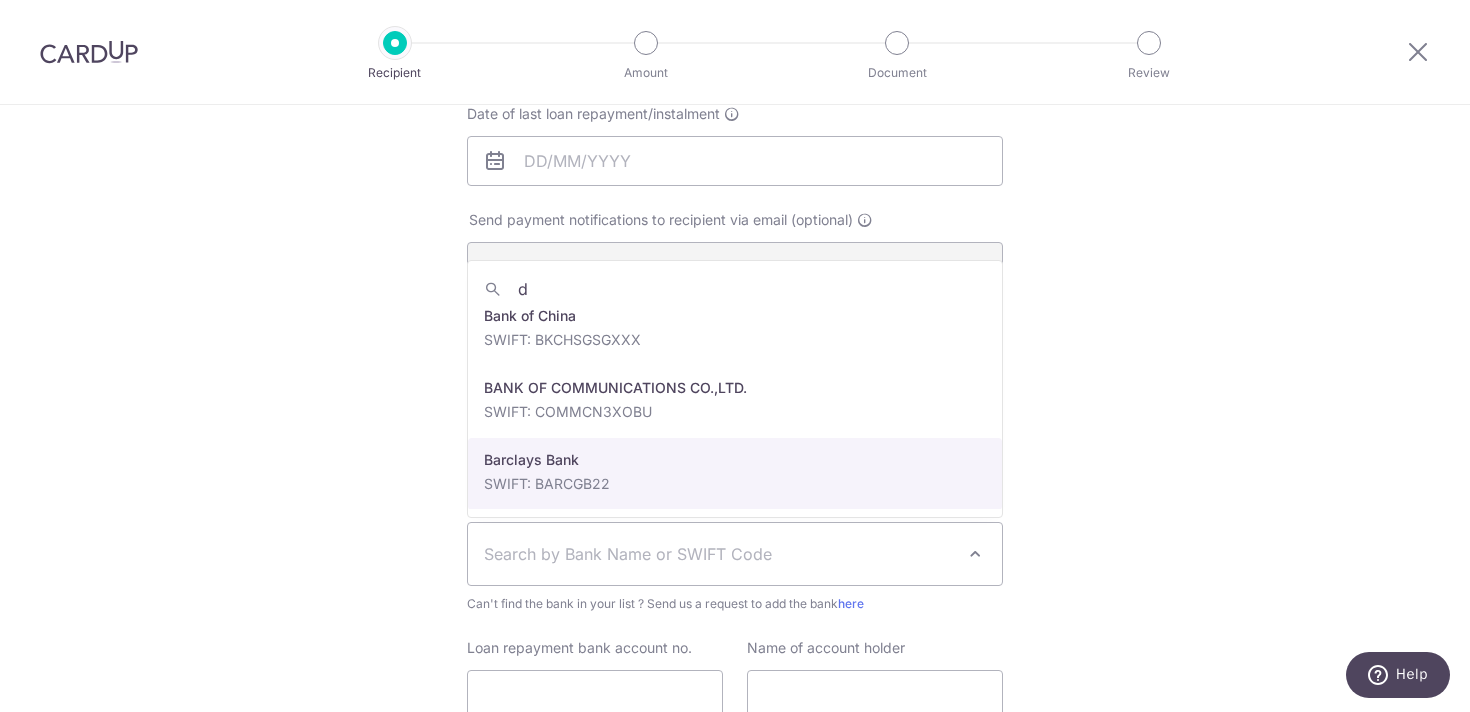 scroll, scrollTop: 0, scrollLeft: 0, axis: both 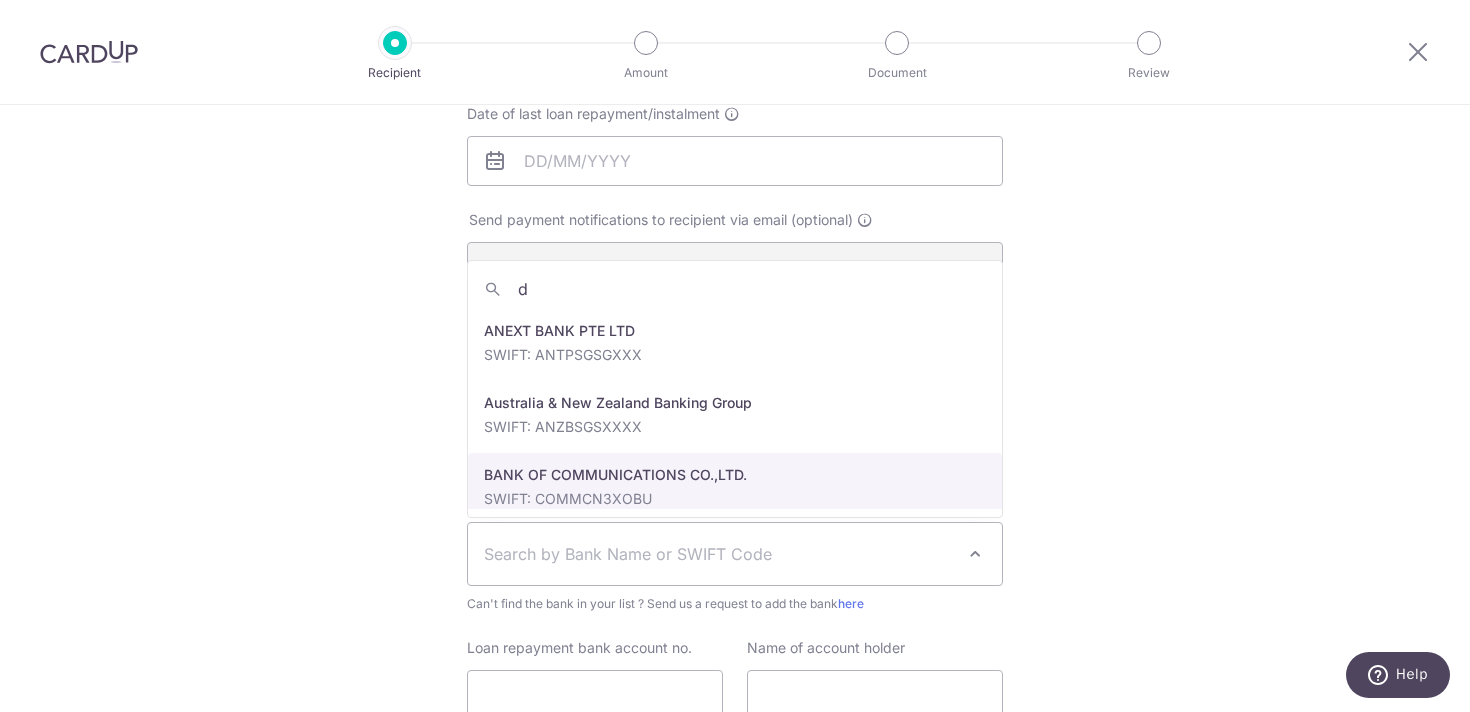 type on "db" 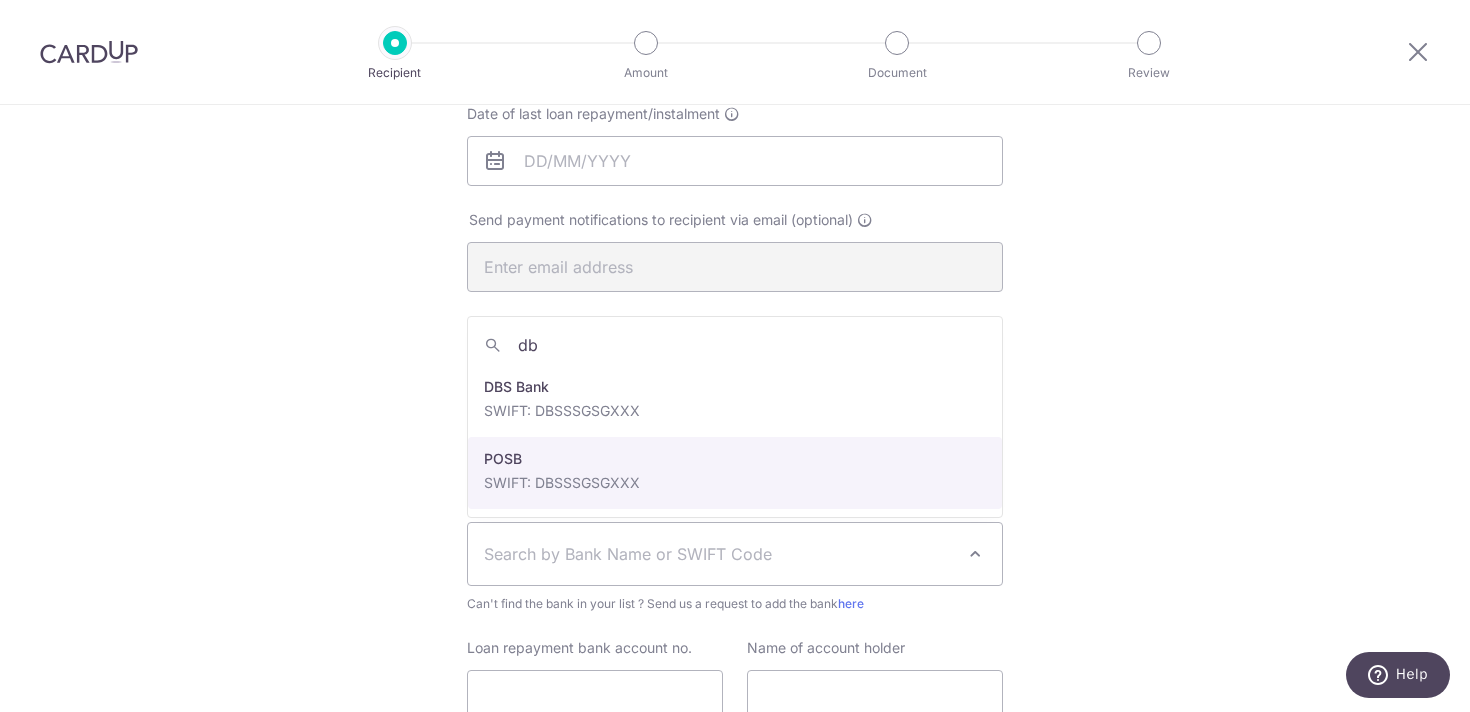 scroll, scrollTop: 323, scrollLeft: 0, axis: vertical 